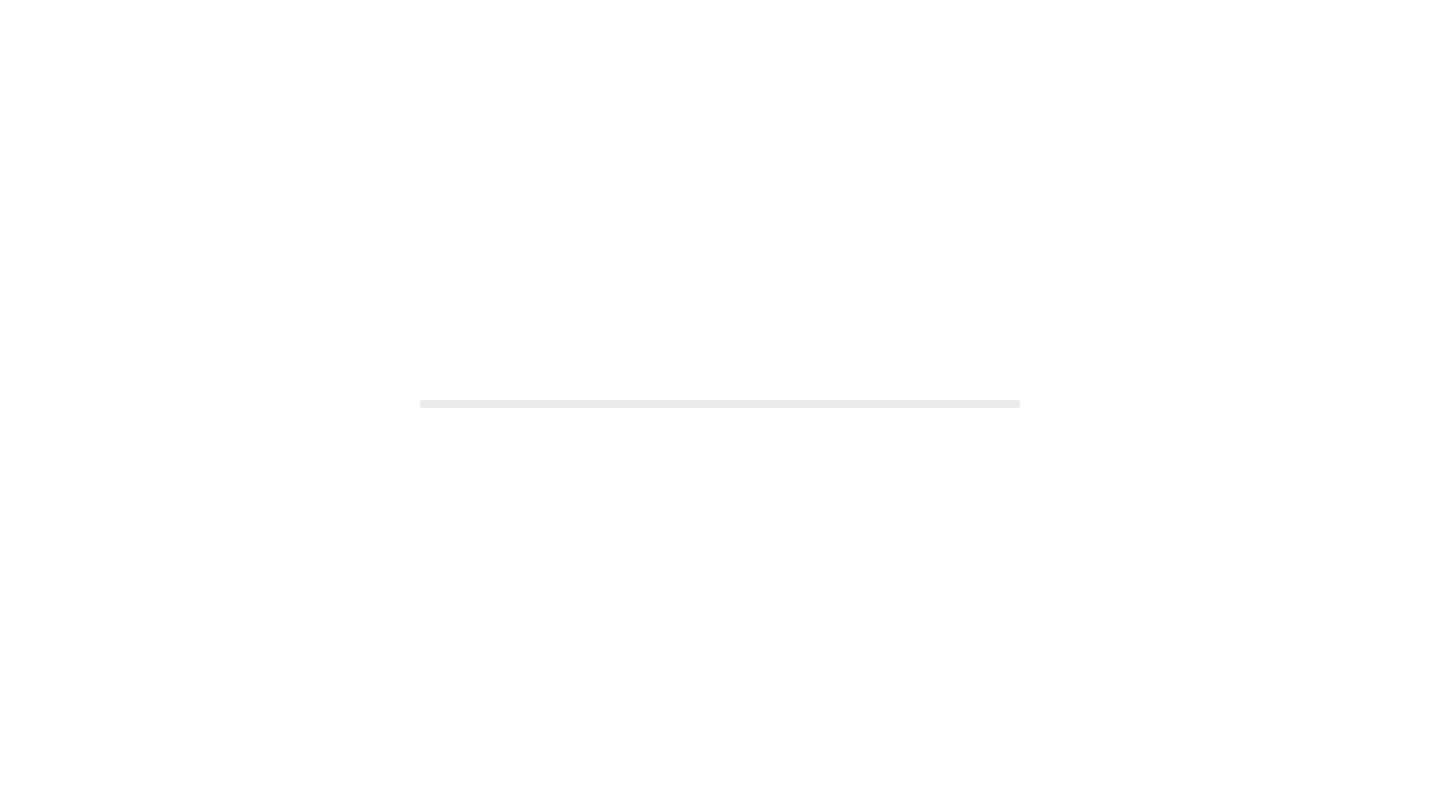 scroll, scrollTop: 0, scrollLeft: 0, axis: both 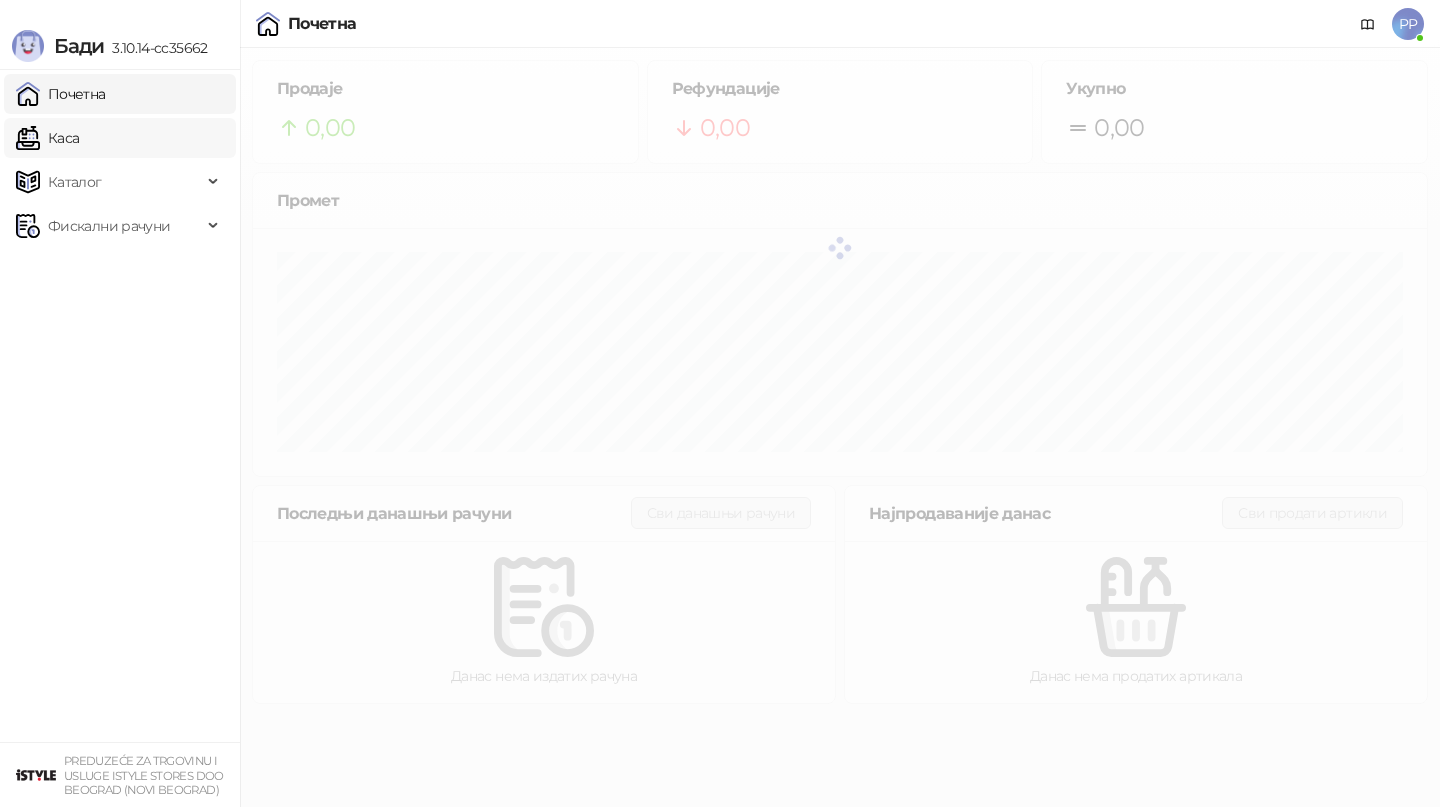 click on "Каса" at bounding box center [47, 138] 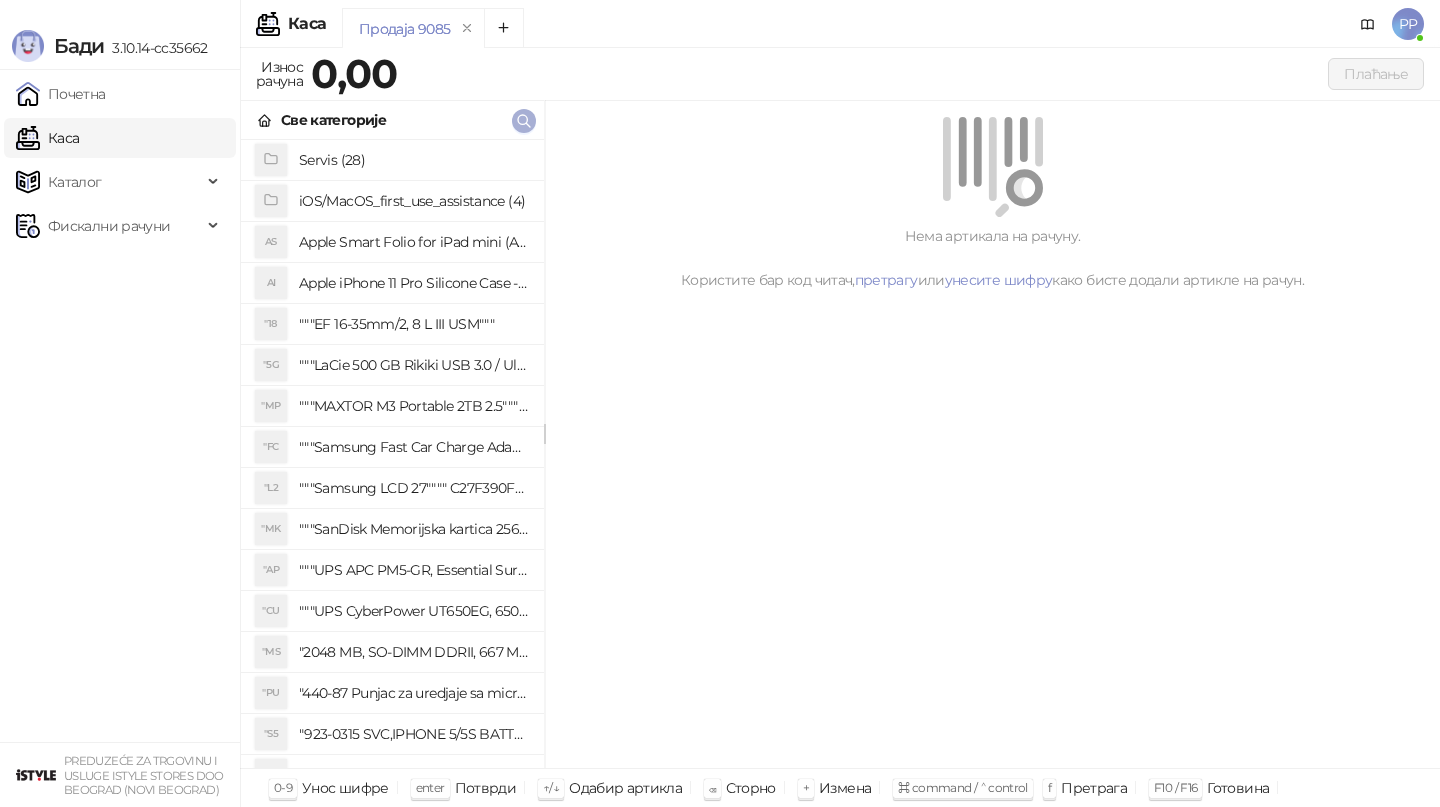 click at bounding box center (524, 121) 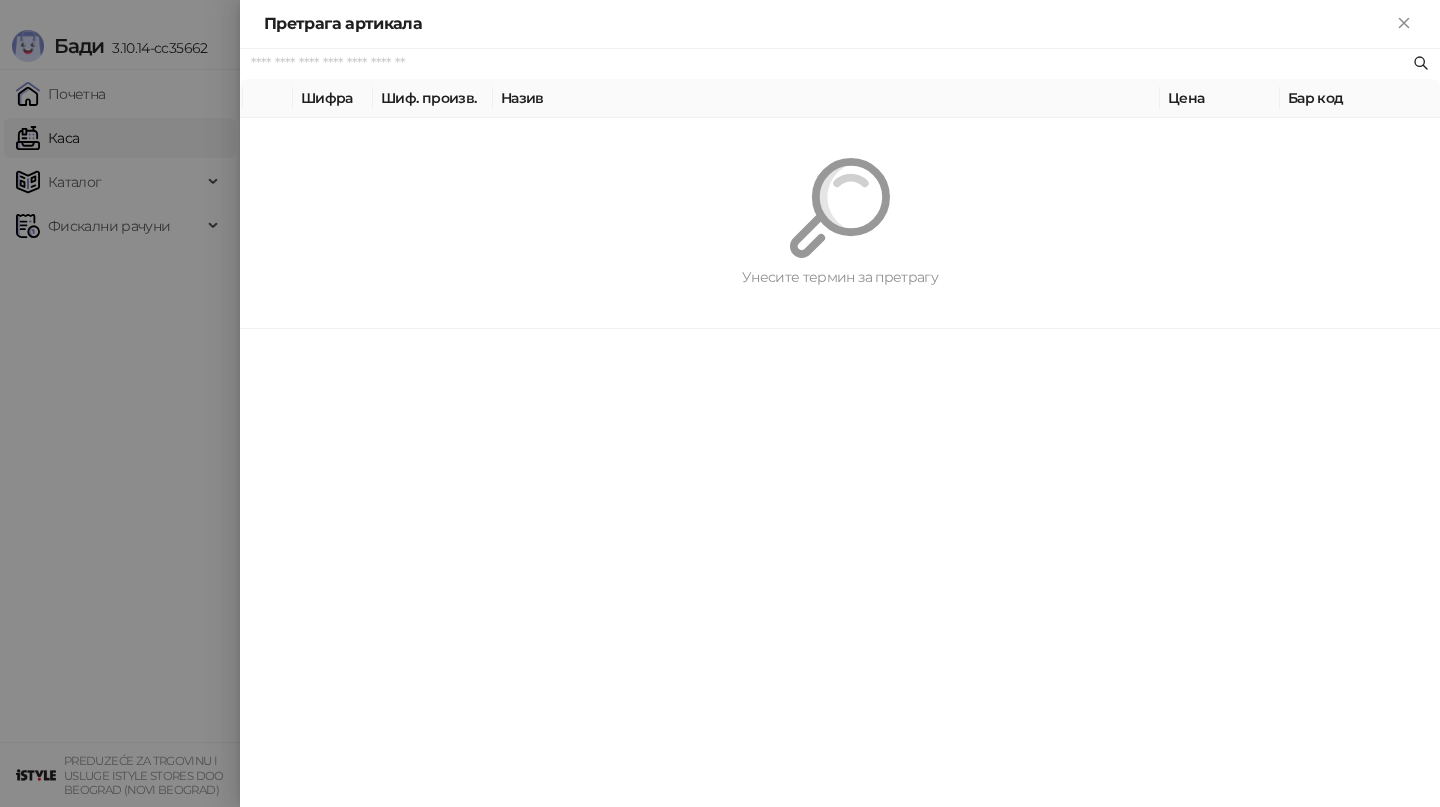 paste on "*********" 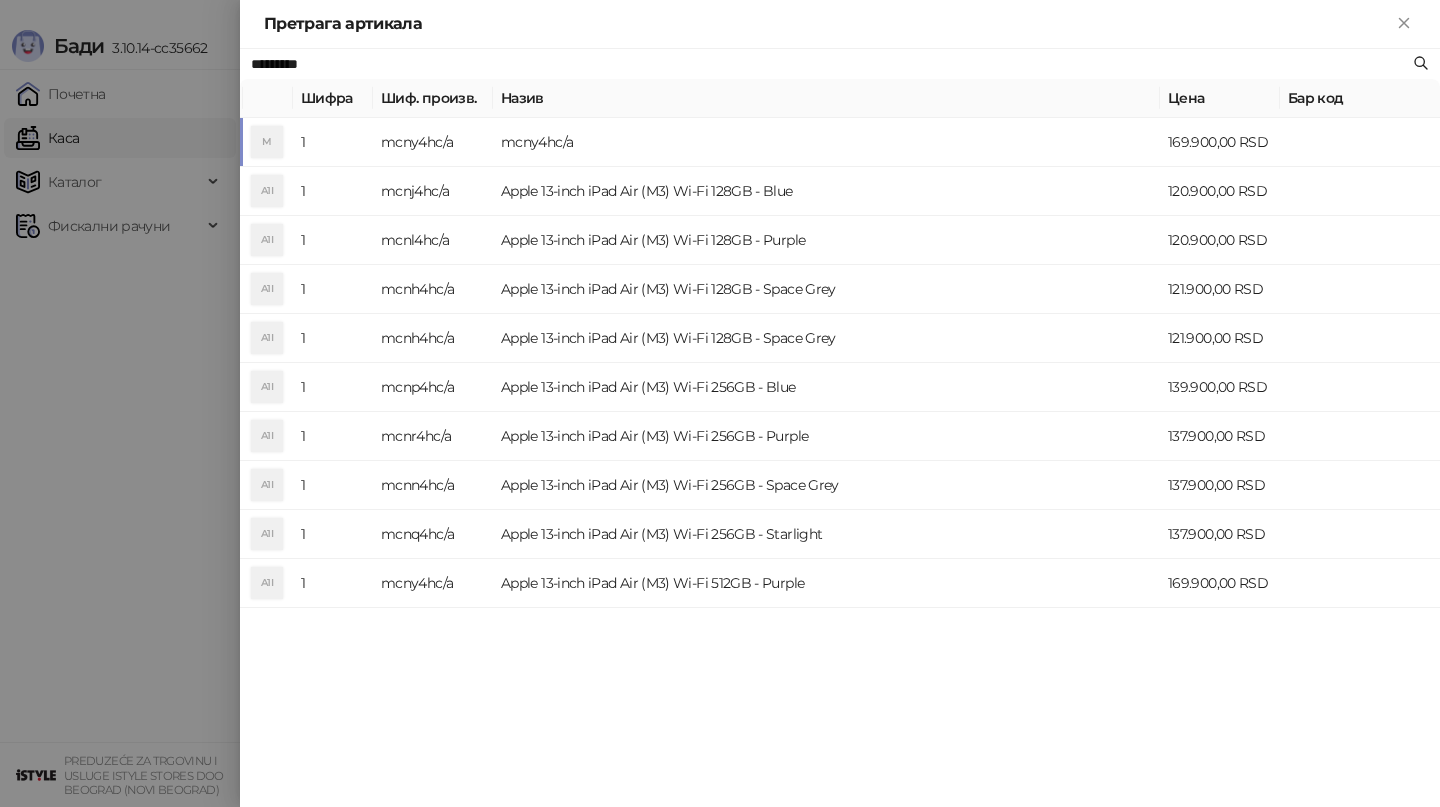 type on "*********" 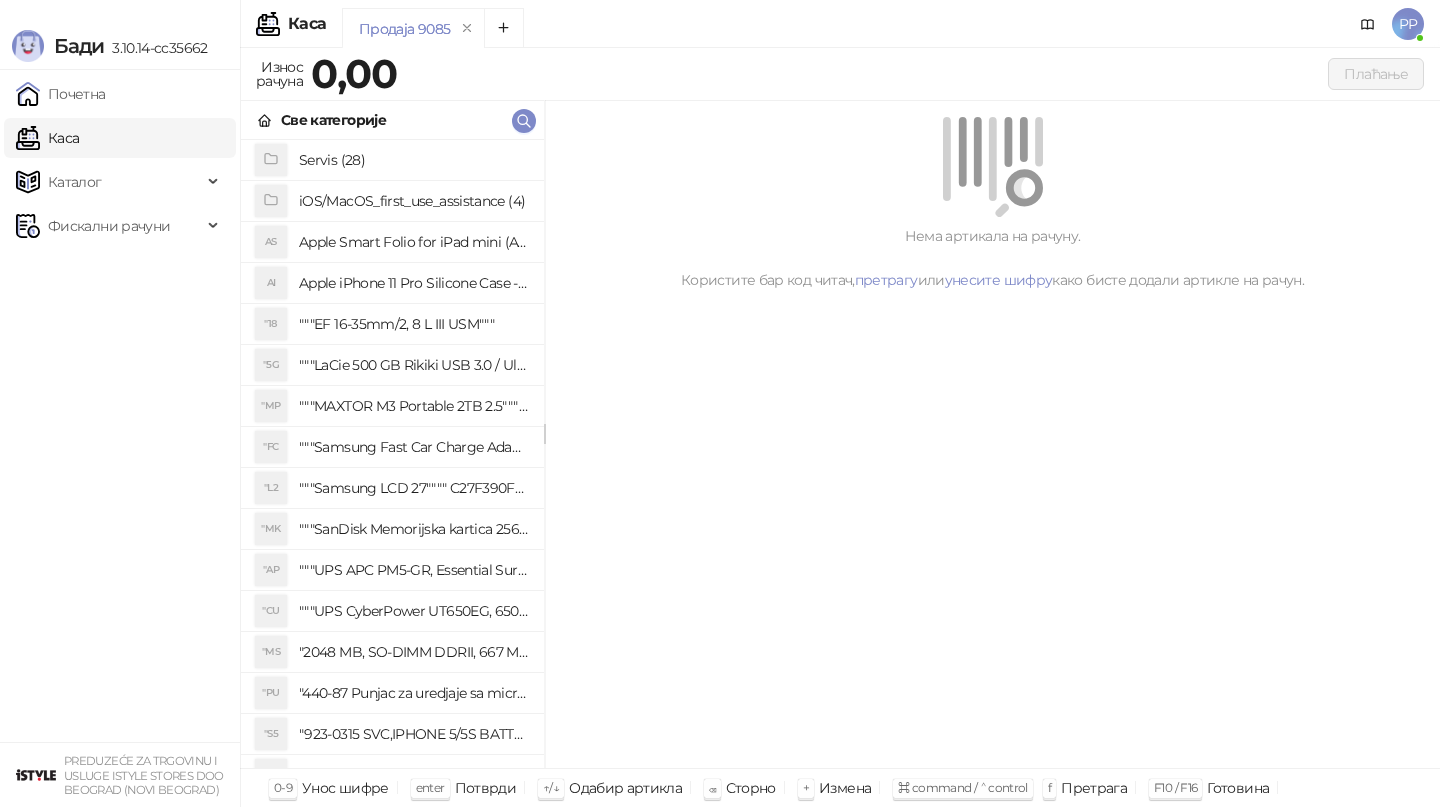 click on "Каталог" at bounding box center [120, 182] 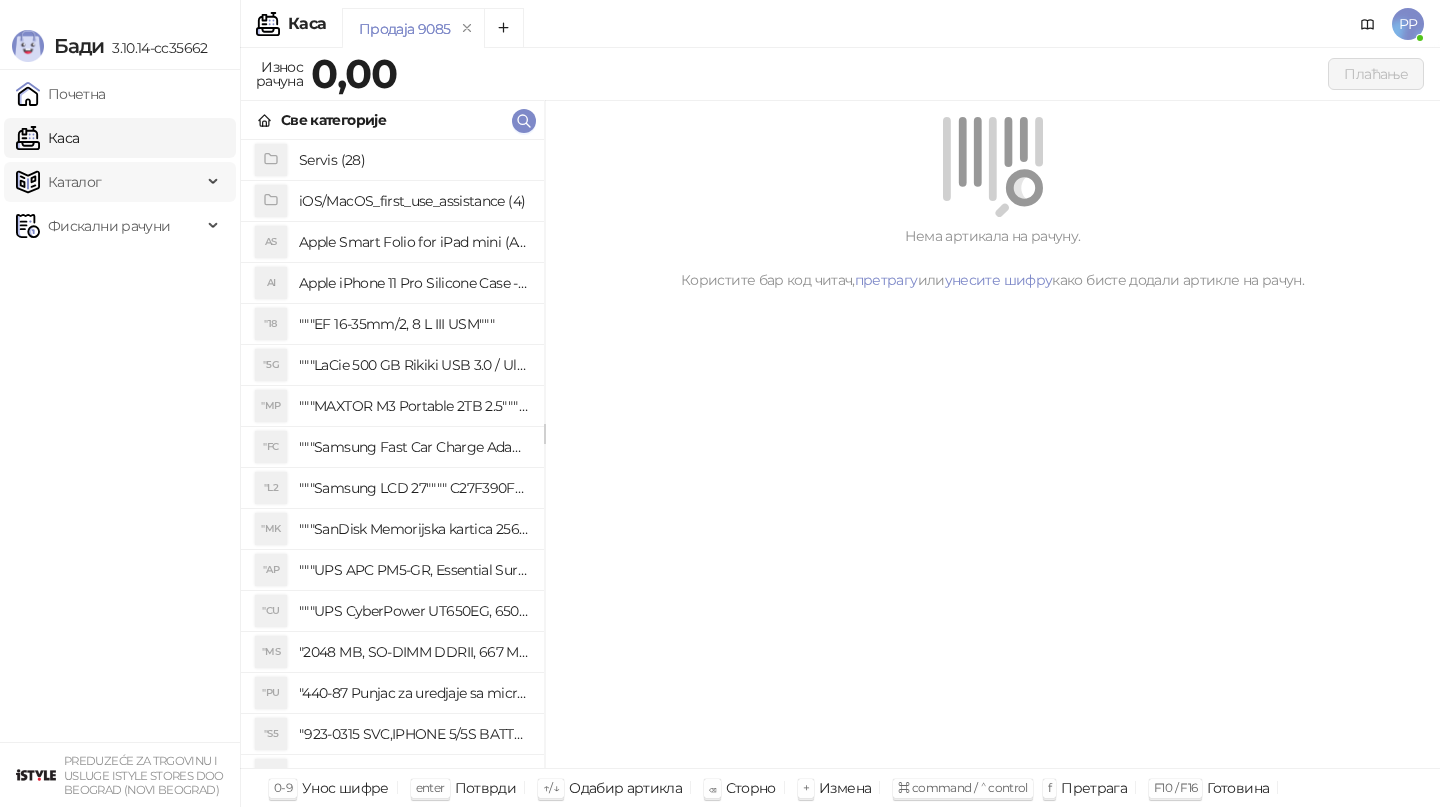 click on "Каталог" at bounding box center (120, 182) 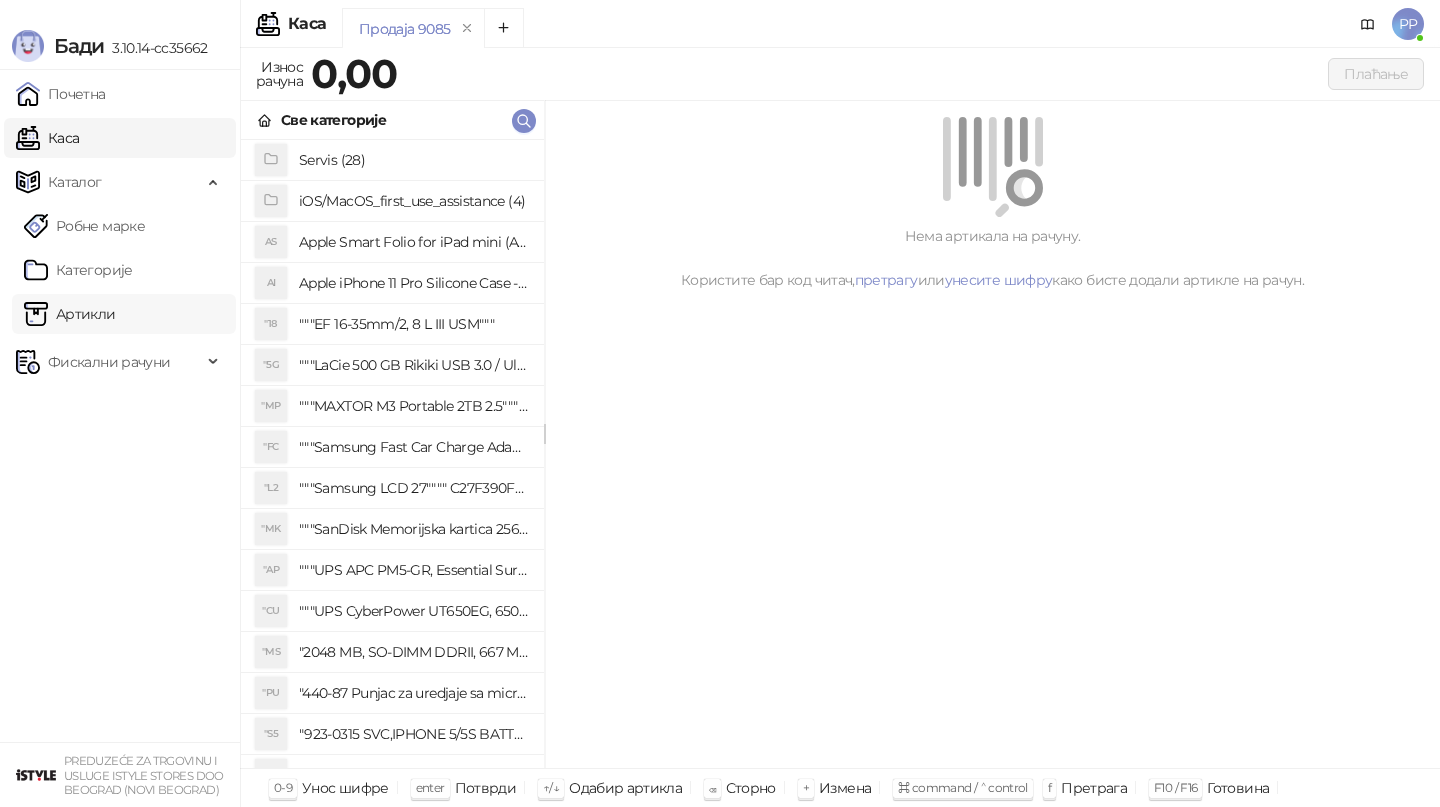 click on "Артикли" at bounding box center [70, 314] 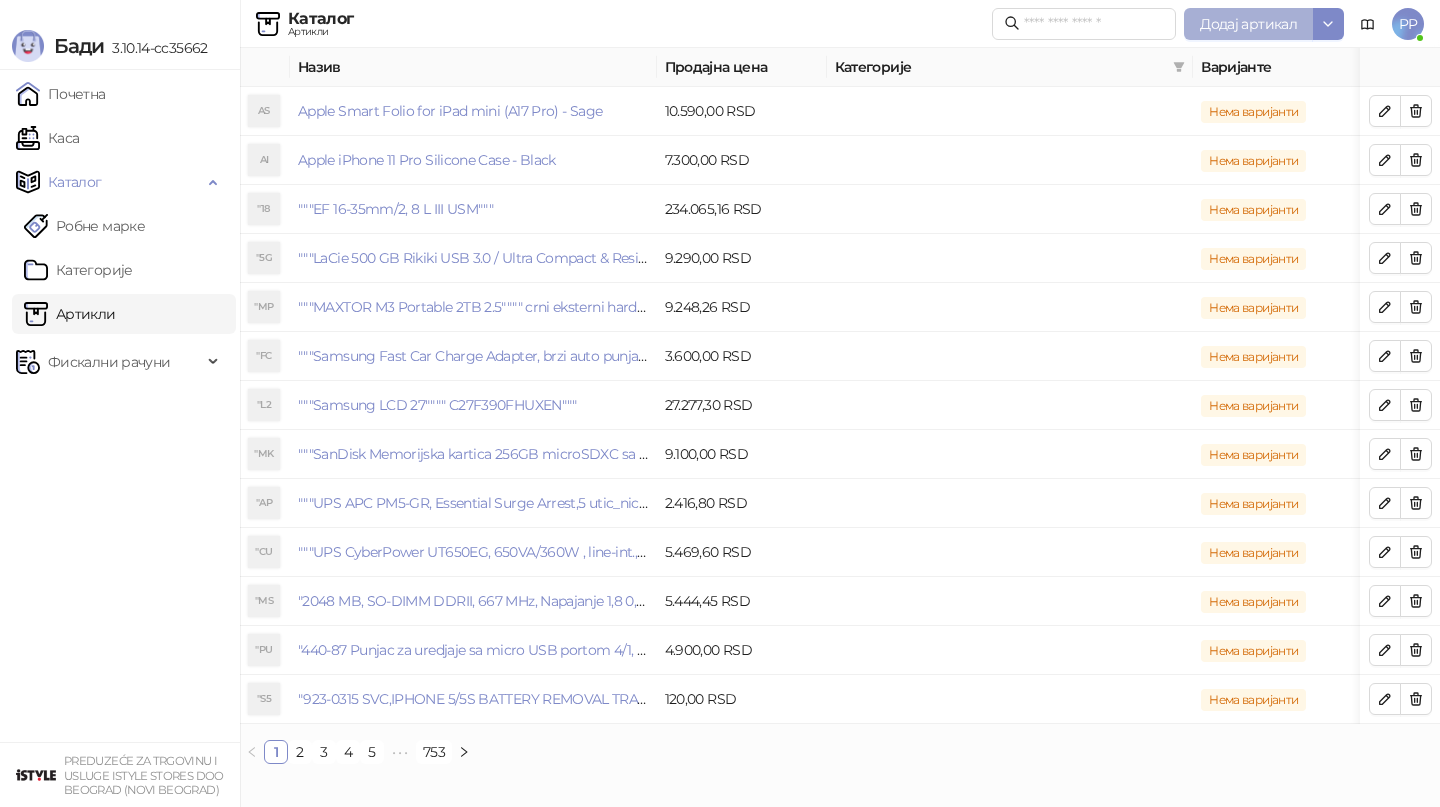 click on "Додај артикал" at bounding box center [1248, 24] 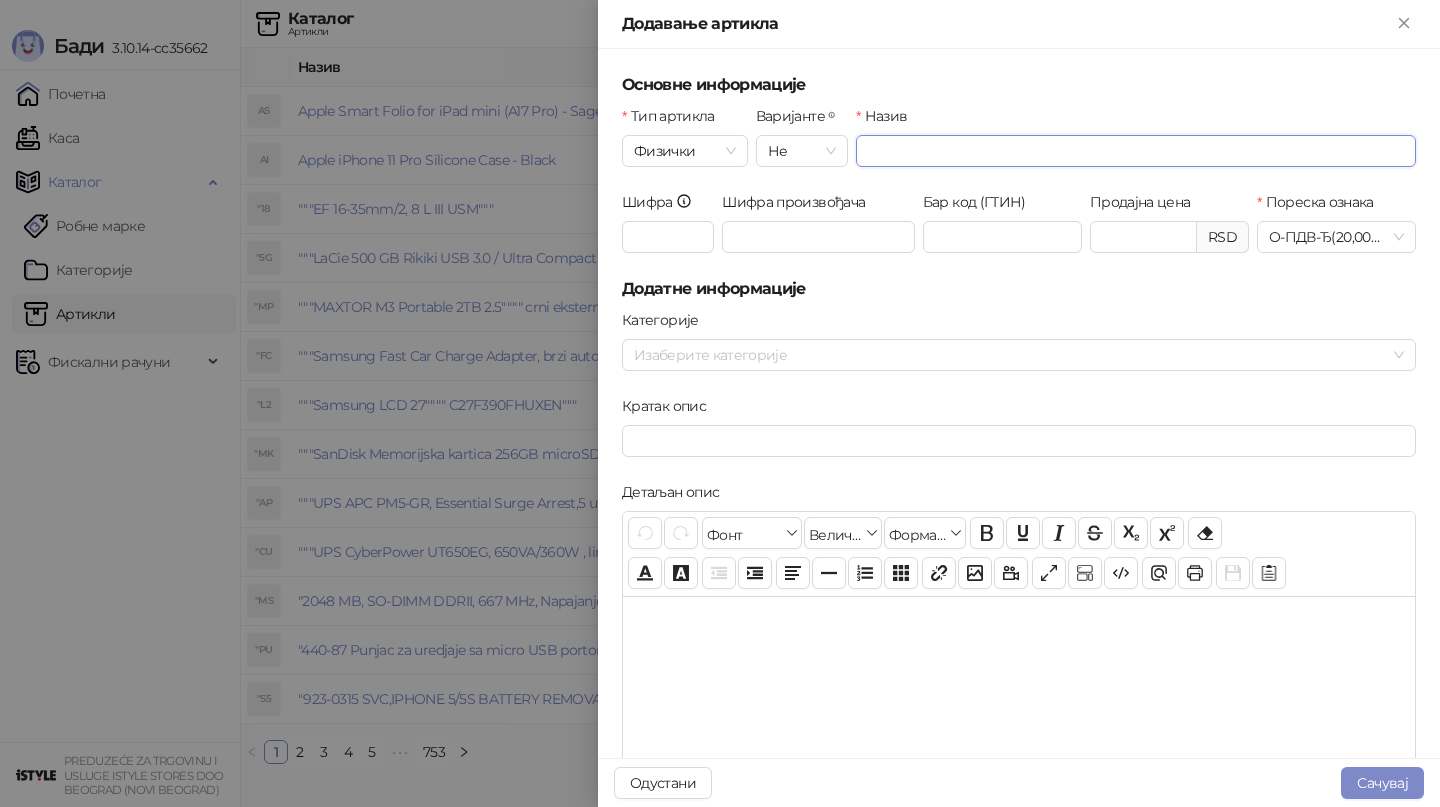 click on "Назив" at bounding box center (1136, 151) 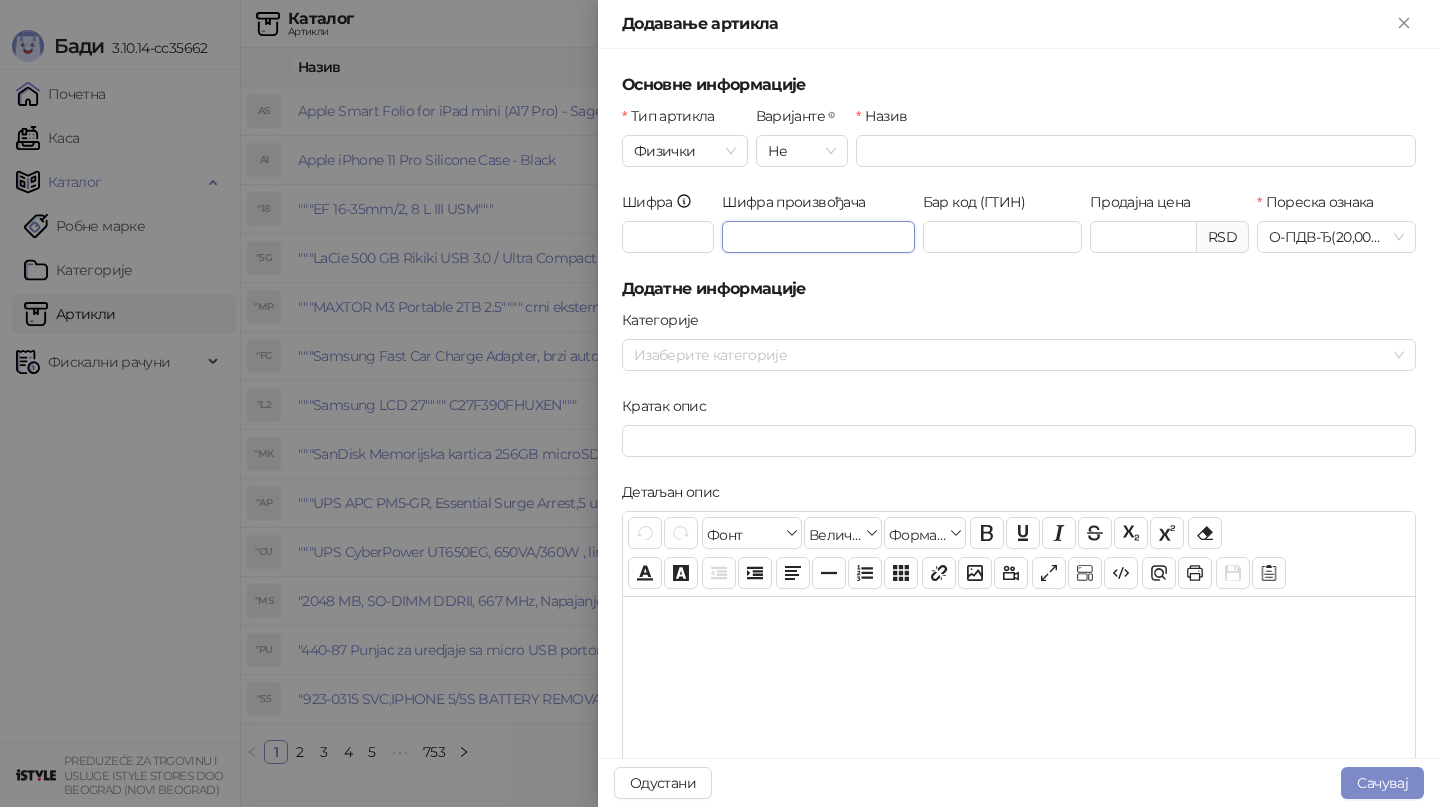 click on "Шифра произвођача" at bounding box center [818, 237] 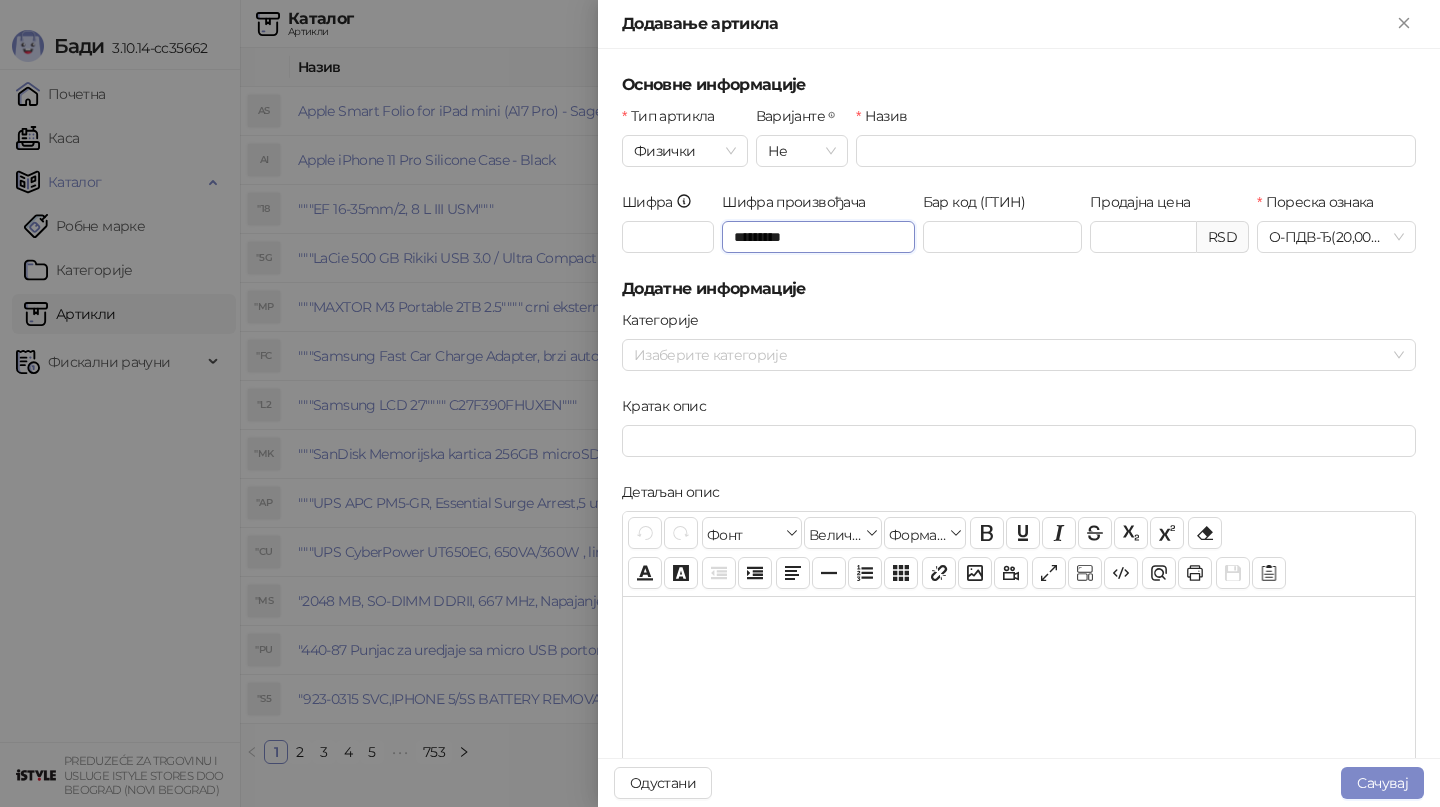 type on "*********" 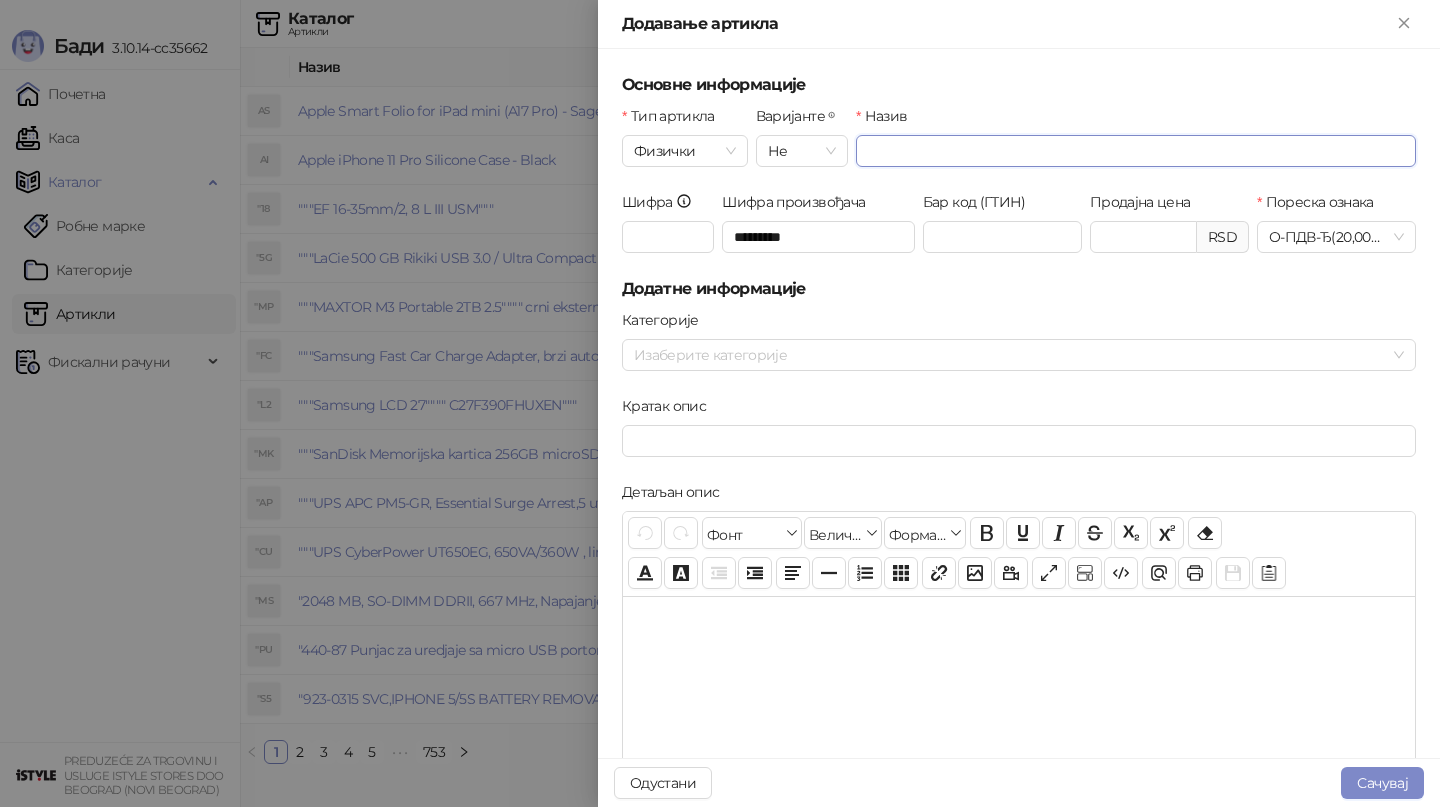 click on "Назив" at bounding box center [1136, 151] 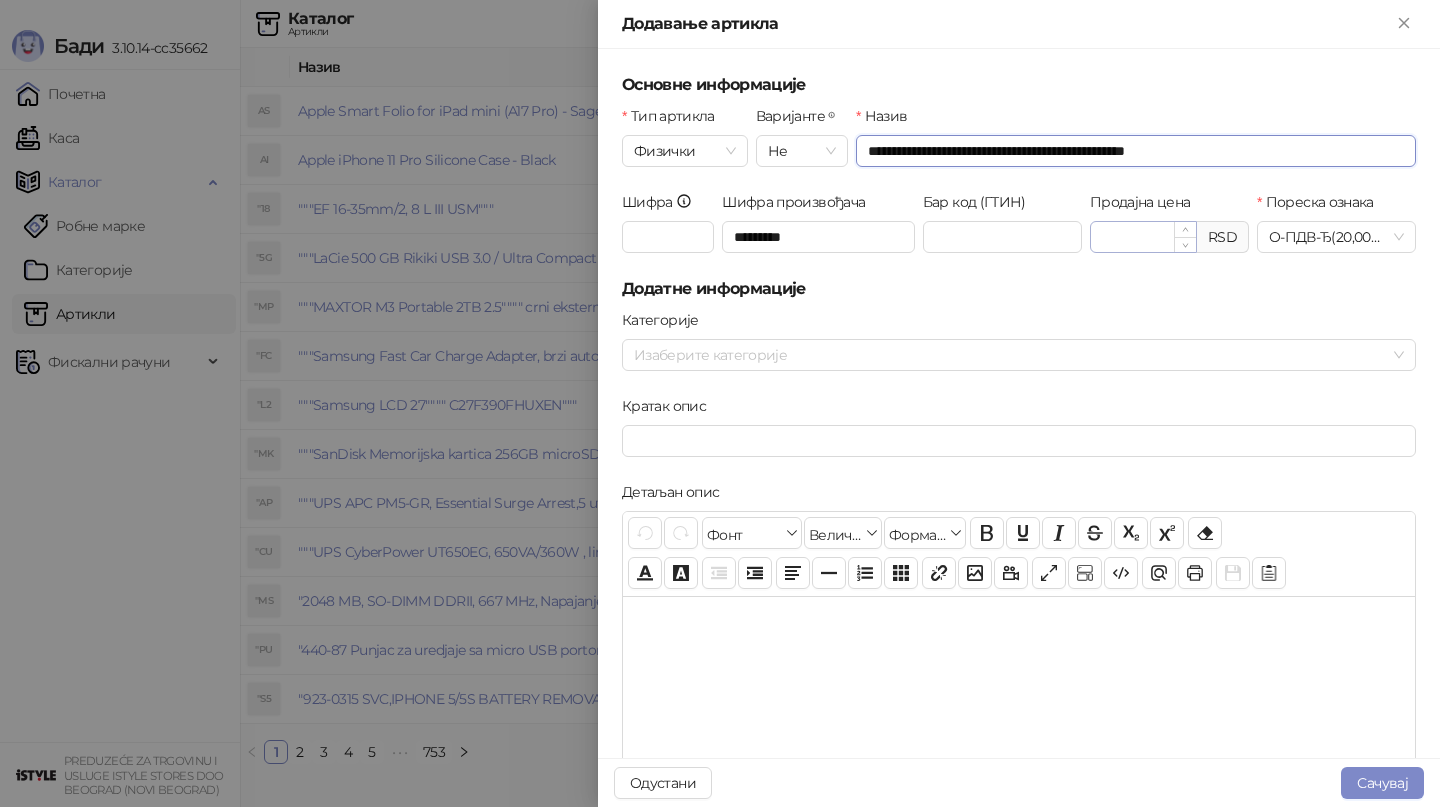 type on "**********" 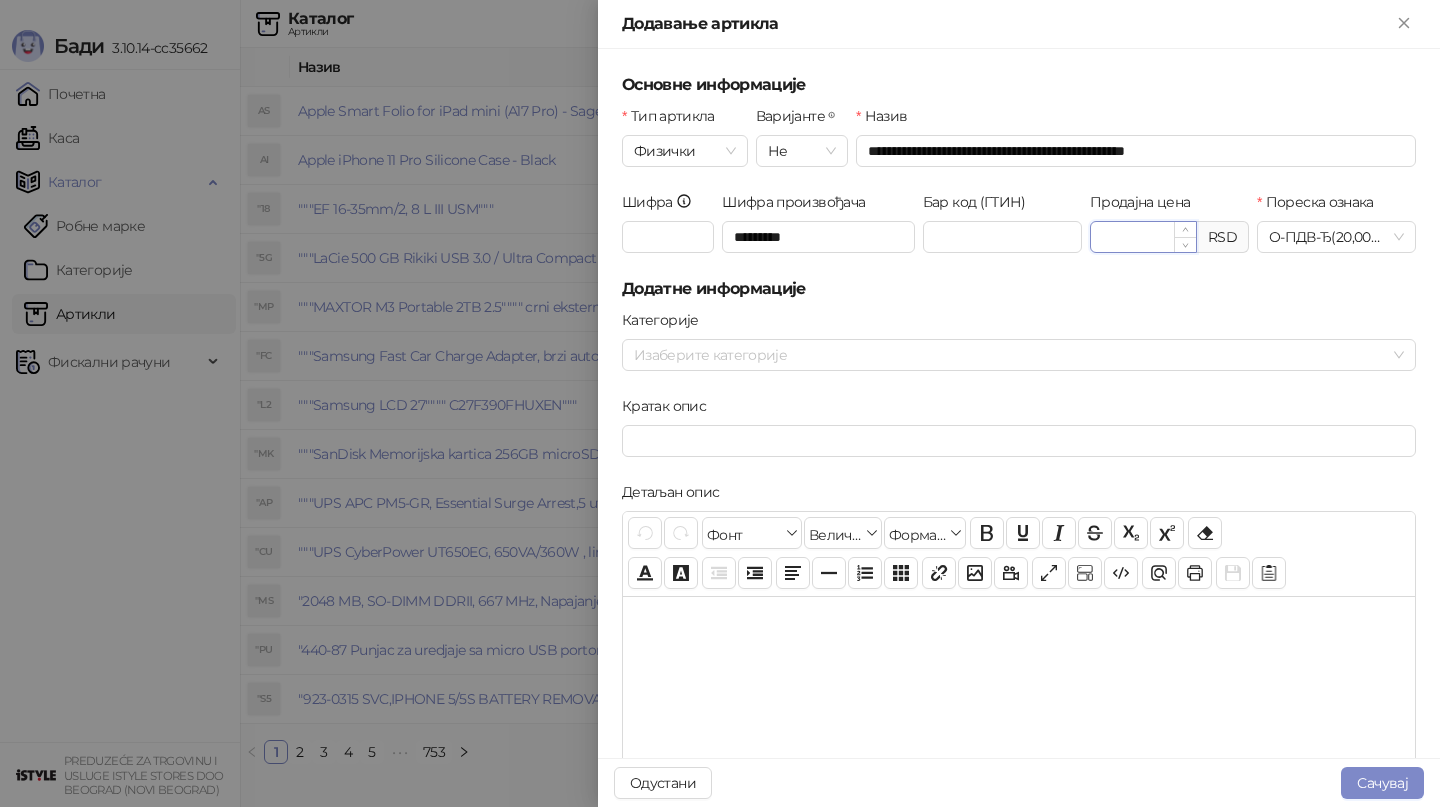 click on "Продајна цена" at bounding box center [1143, 237] 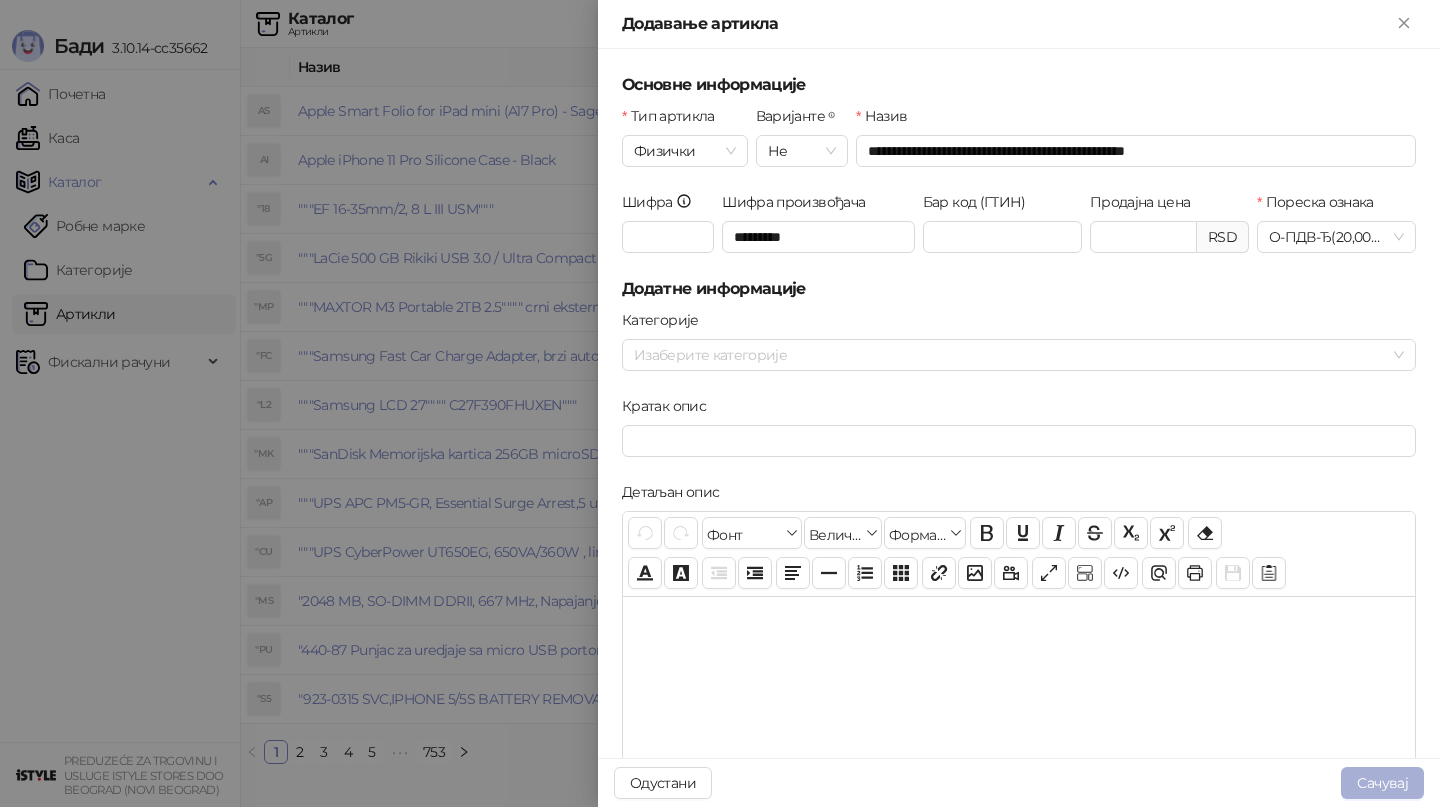 type on "*********" 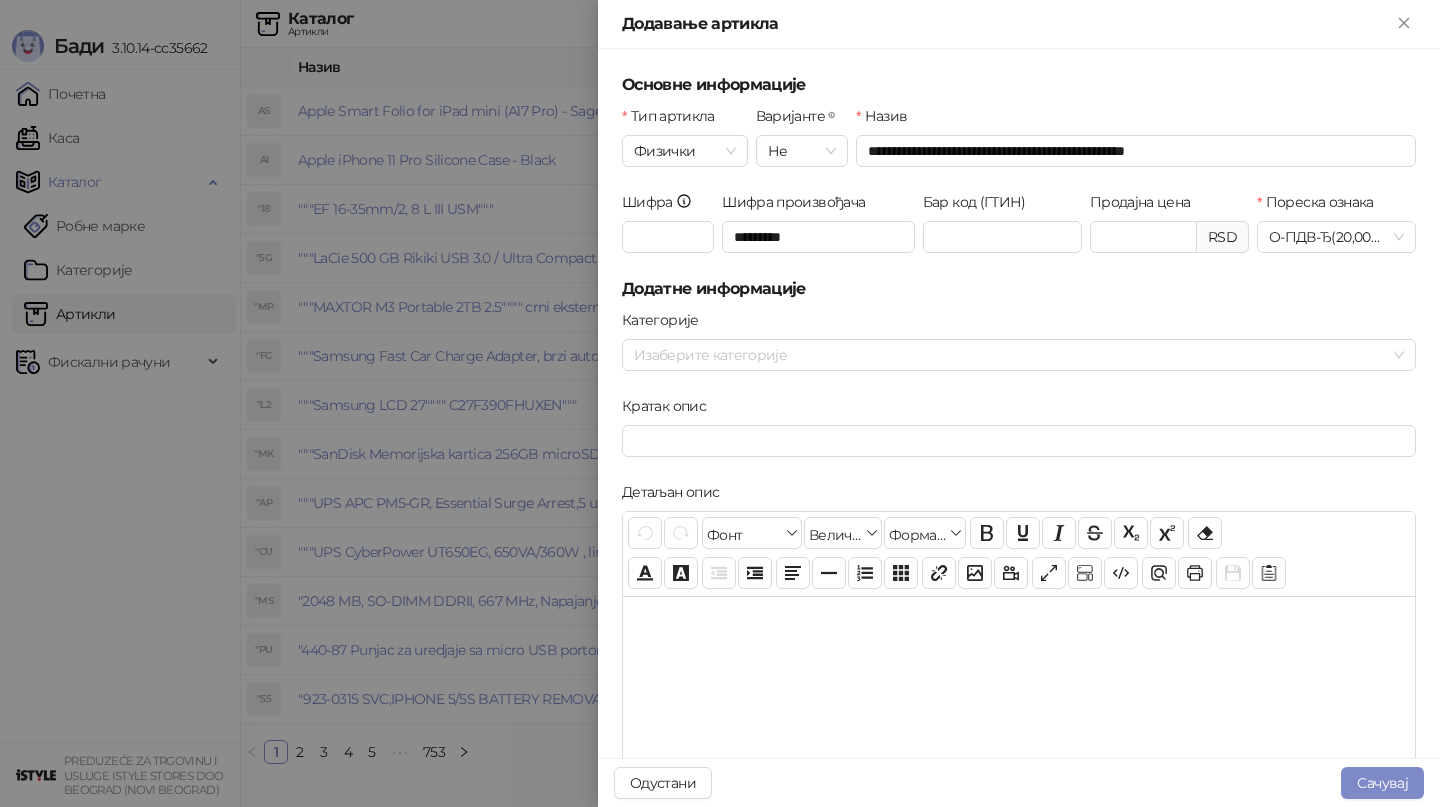drag, startPoint x: 1396, startPoint y: 775, endPoint x: 1112, endPoint y: 648, distance: 311.10287 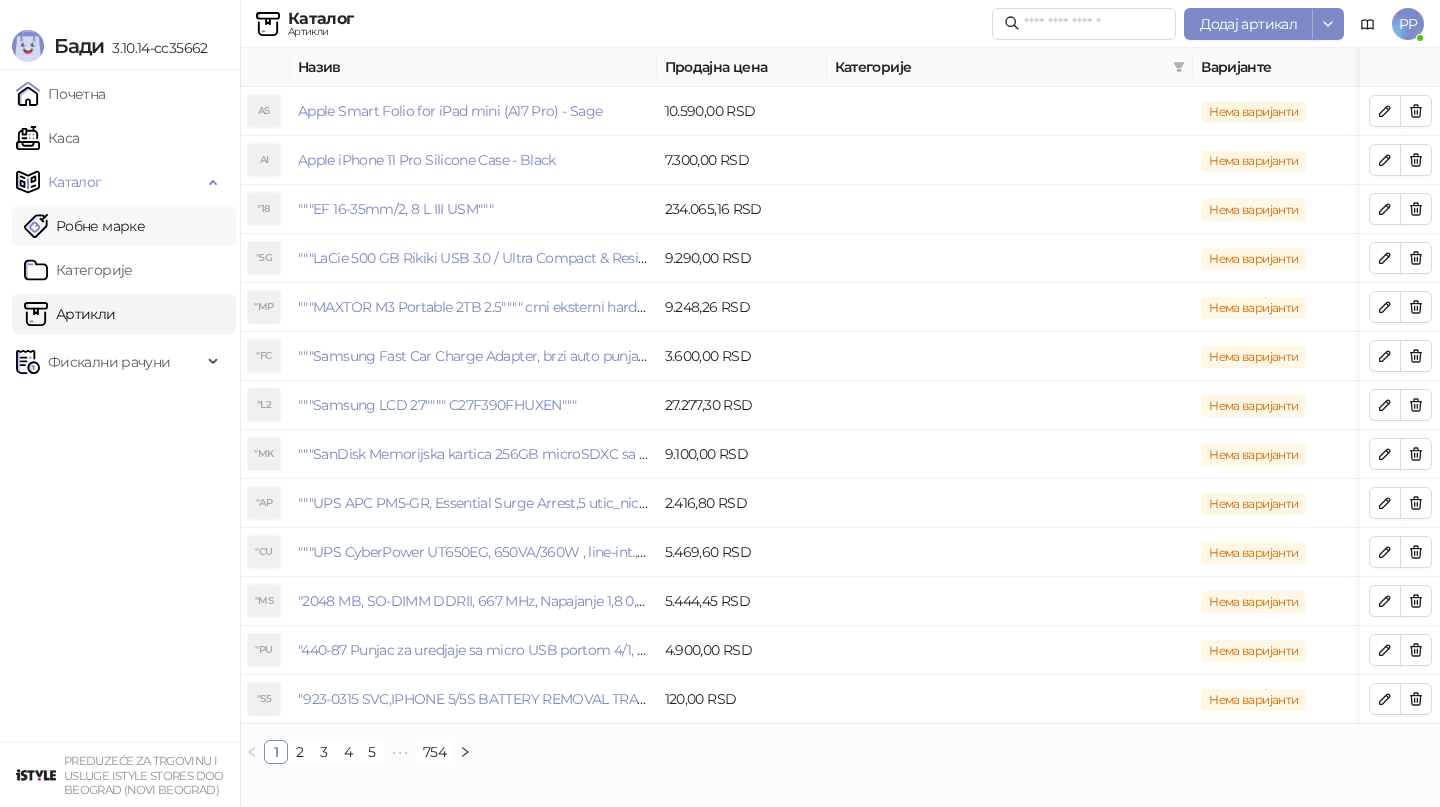 drag, startPoint x: 128, startPoint y: 146, endPoint x: 183, endPoint y: 211, distance: 85.146935 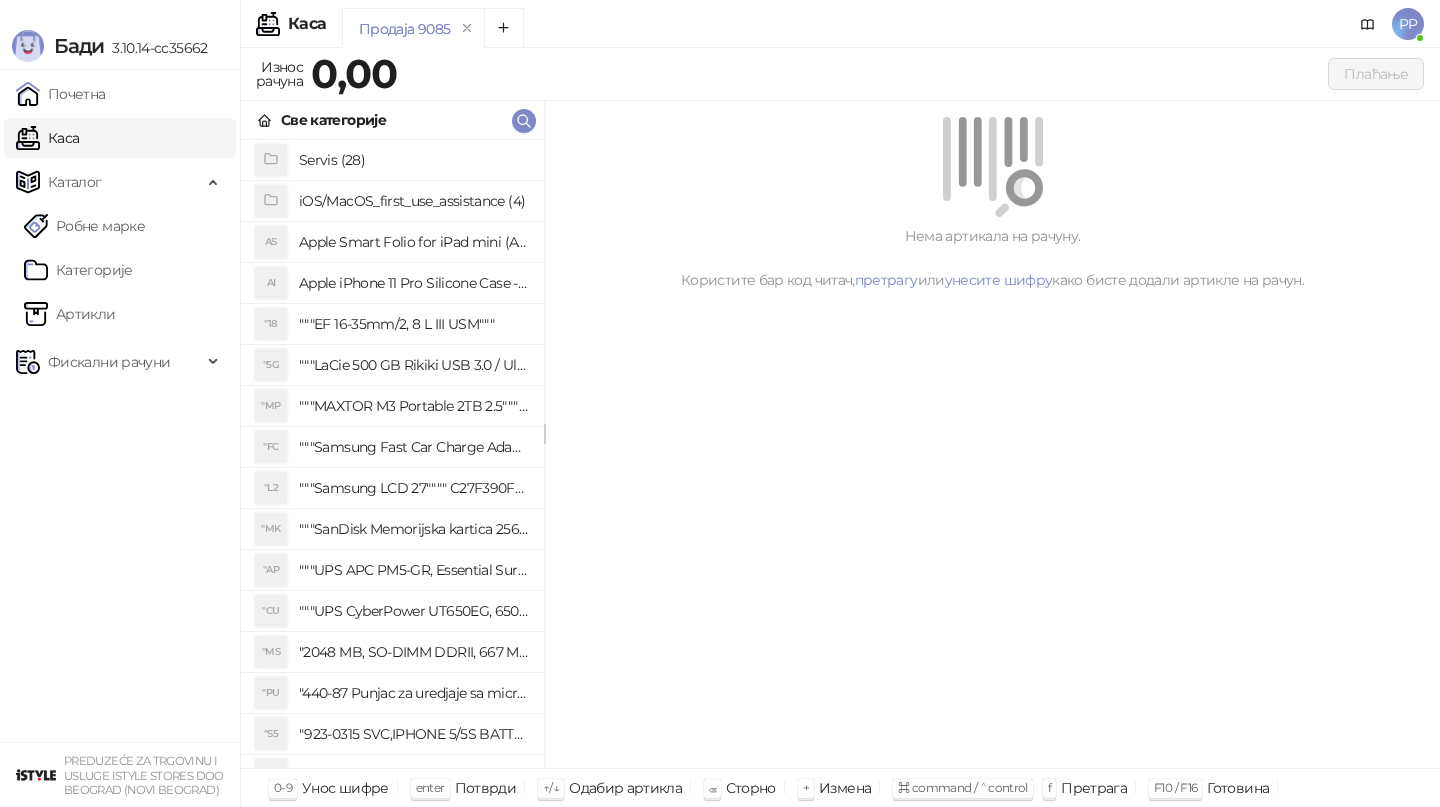 click on "Све категорије" at bounding box center (392, 120) 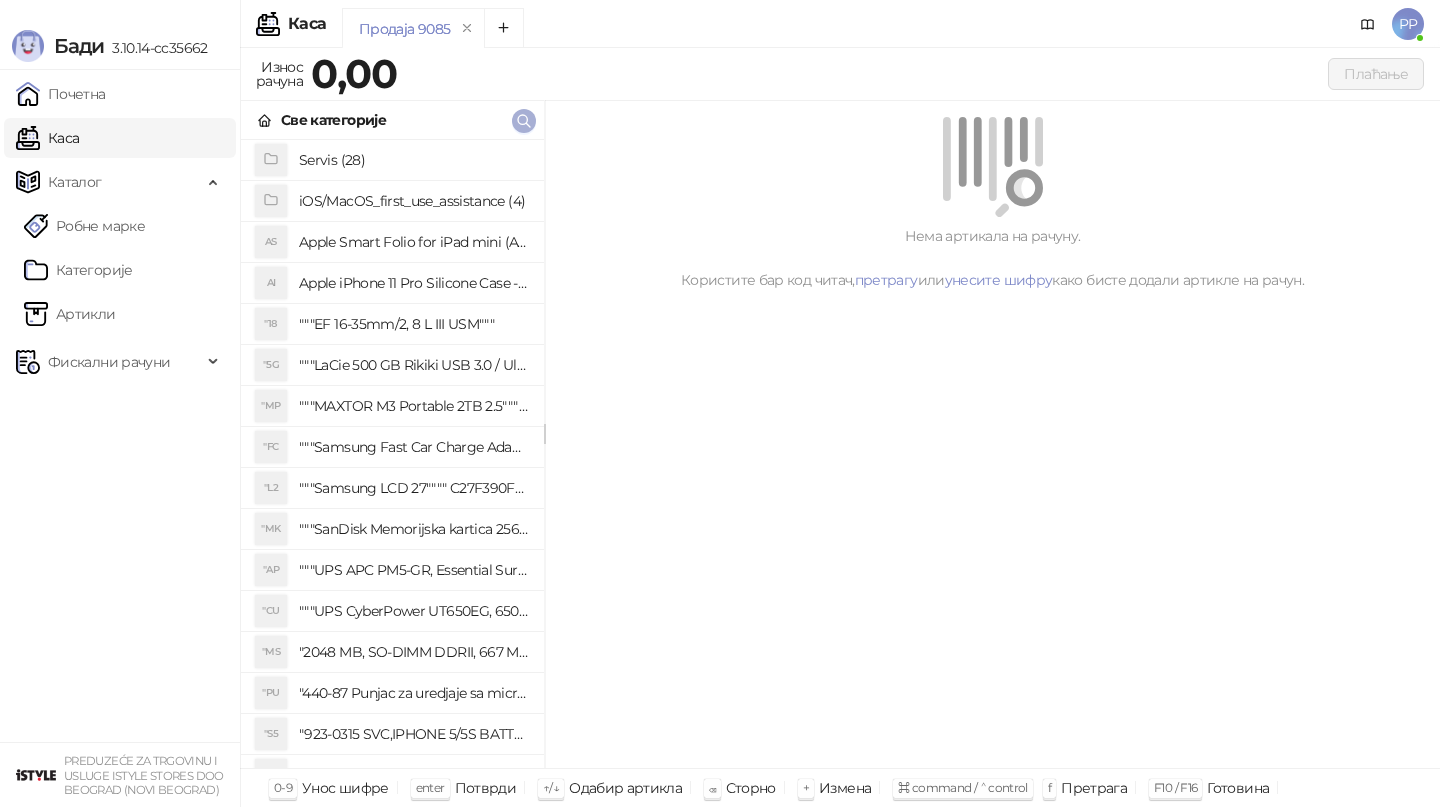 click 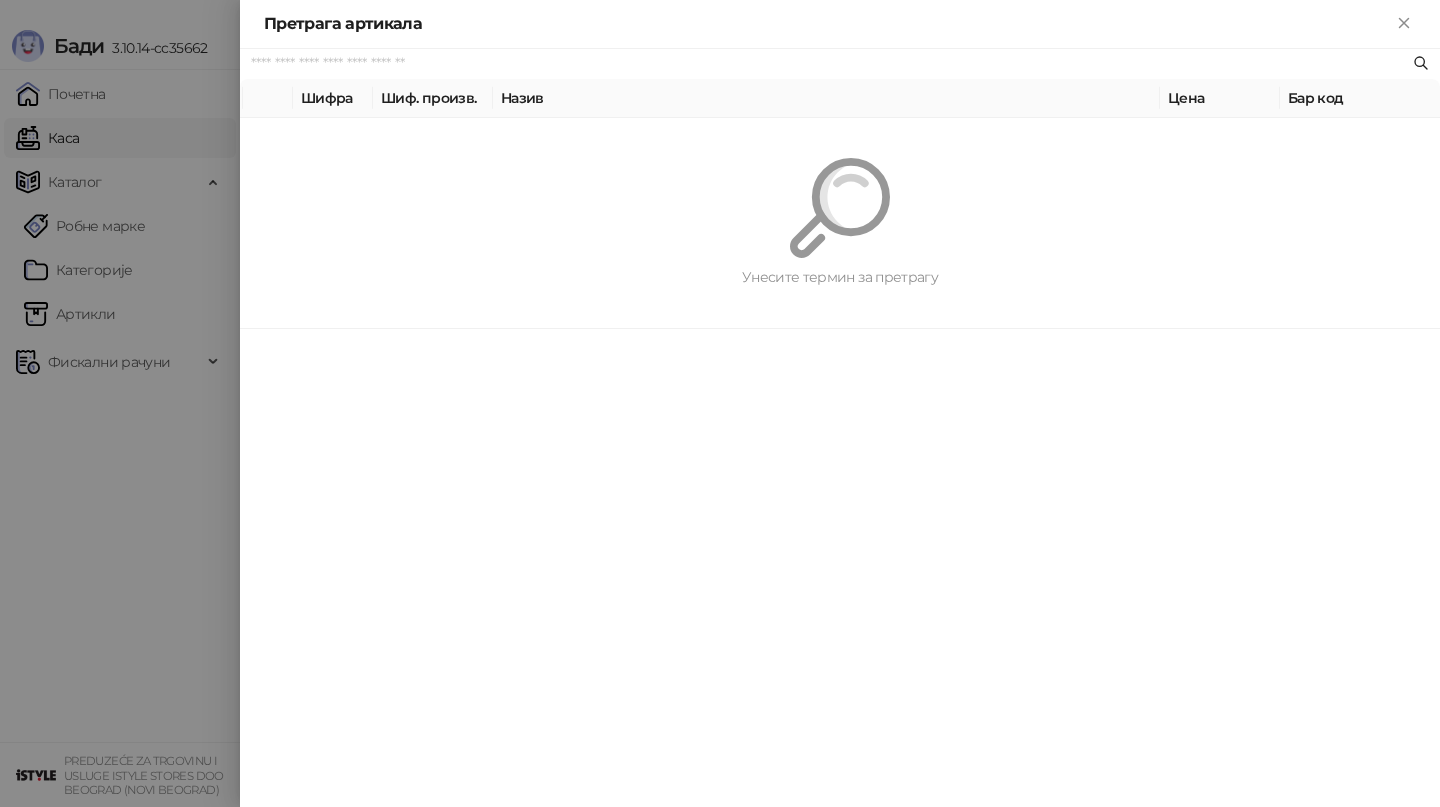 paste on "**********" 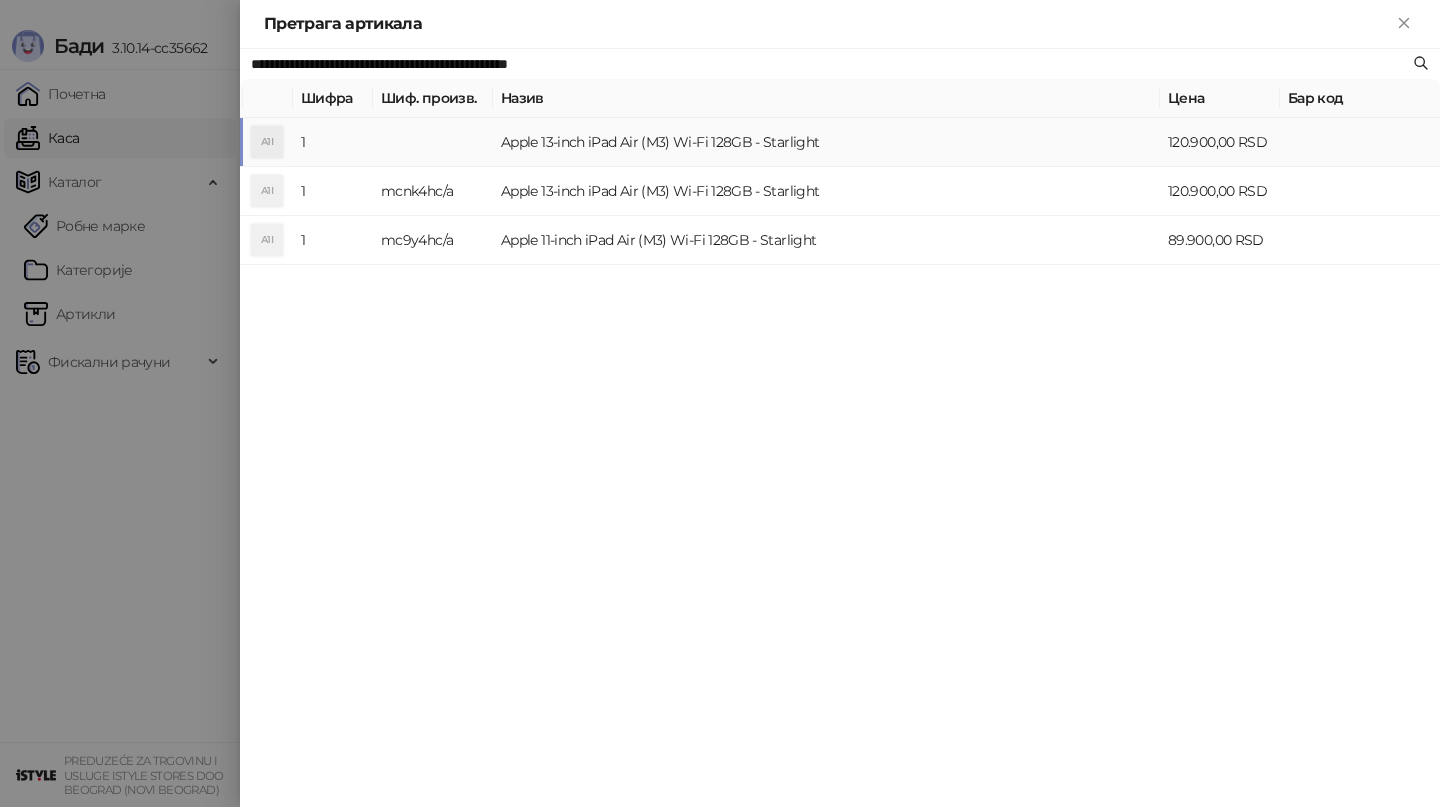 click on "Apple 13-inch iPad Air (M3) Wi-Fi 128GB - Starlight" at bounding box center (826, 142) 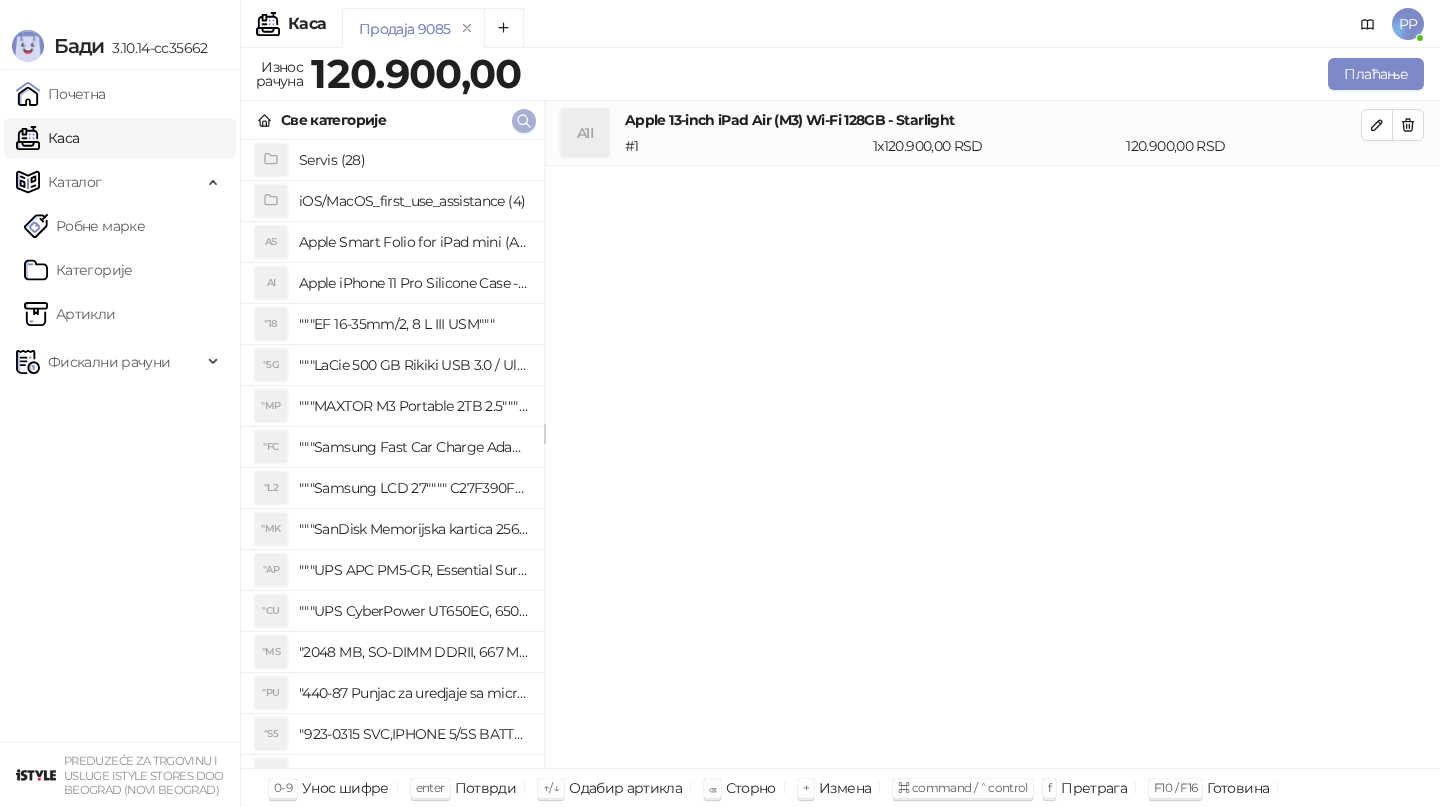 click 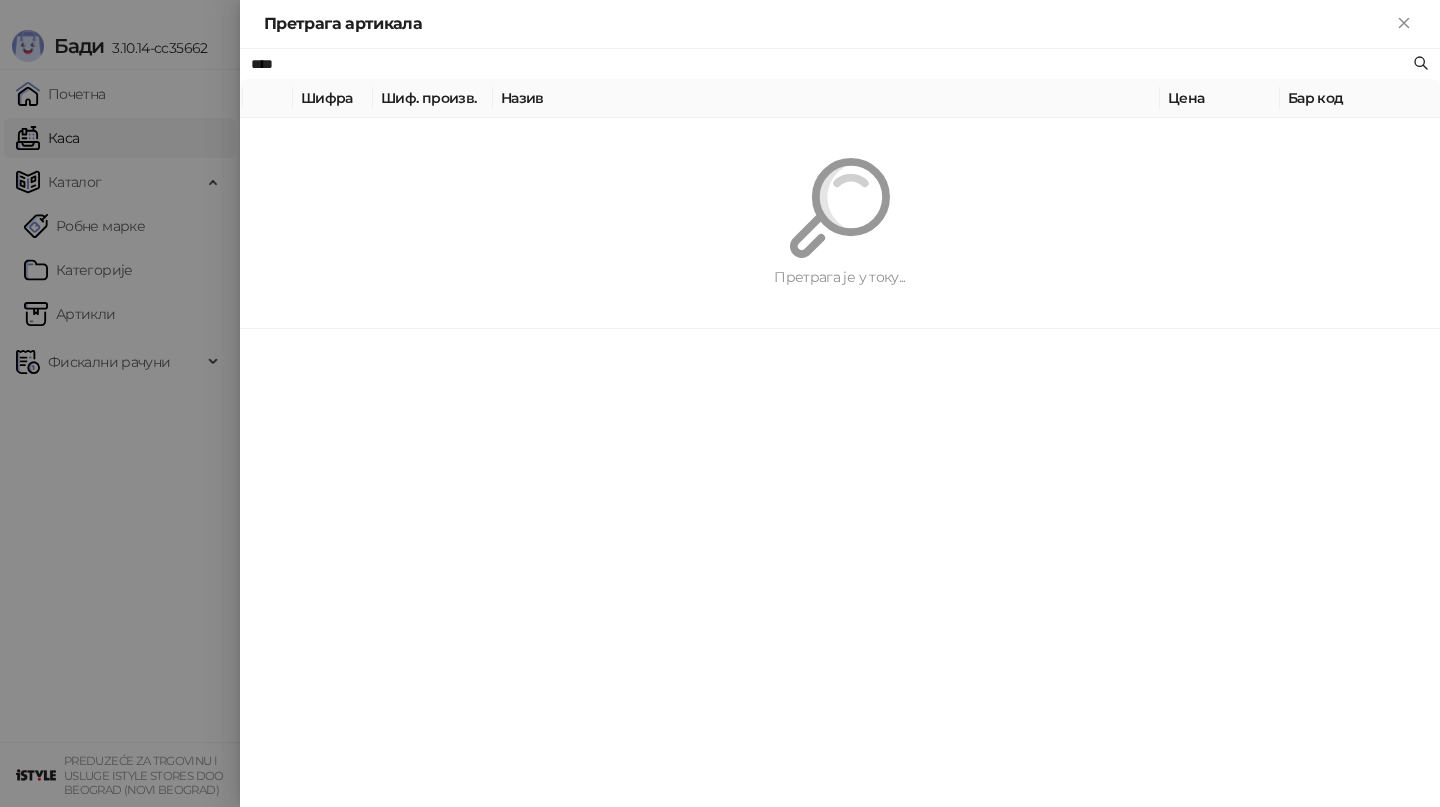 type on "****" 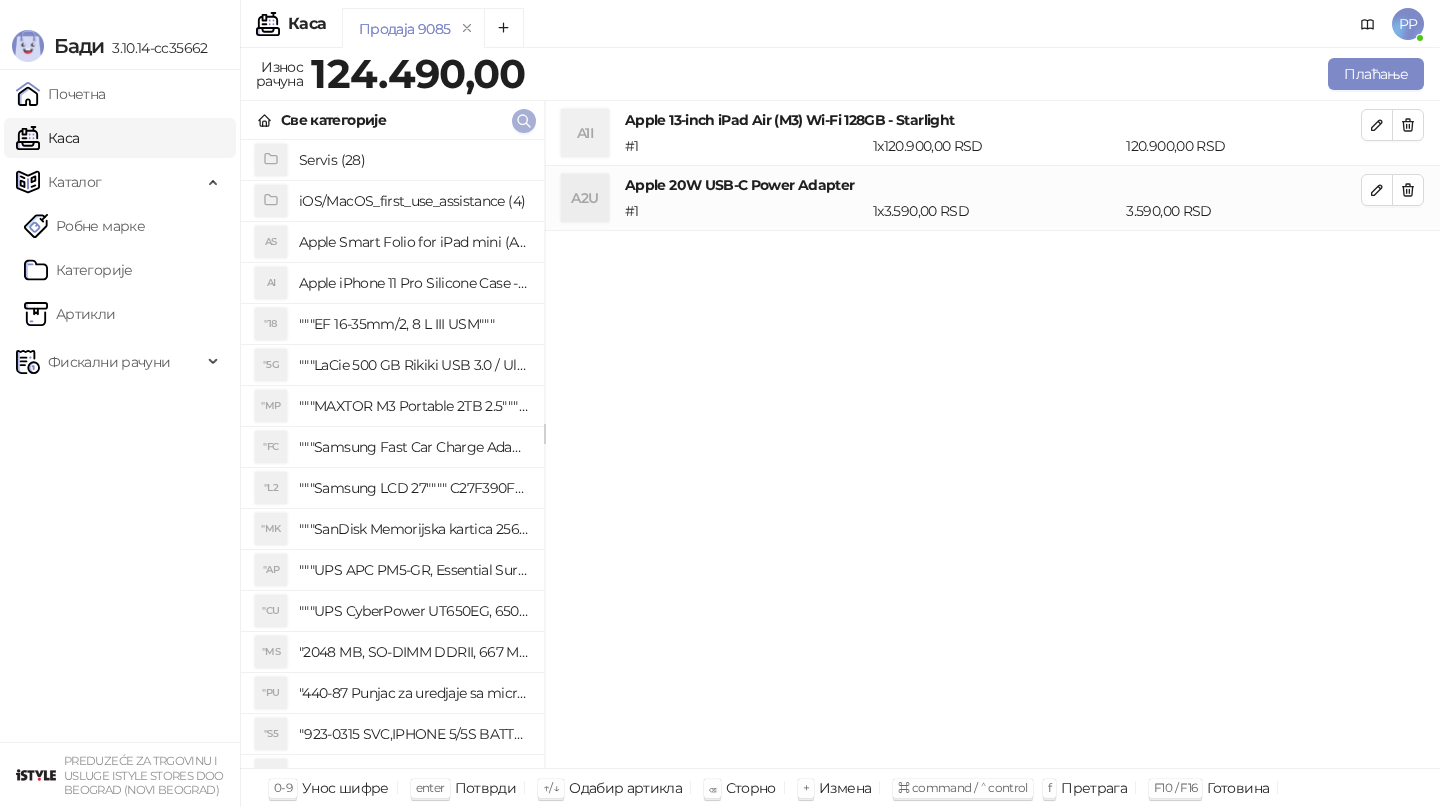 click 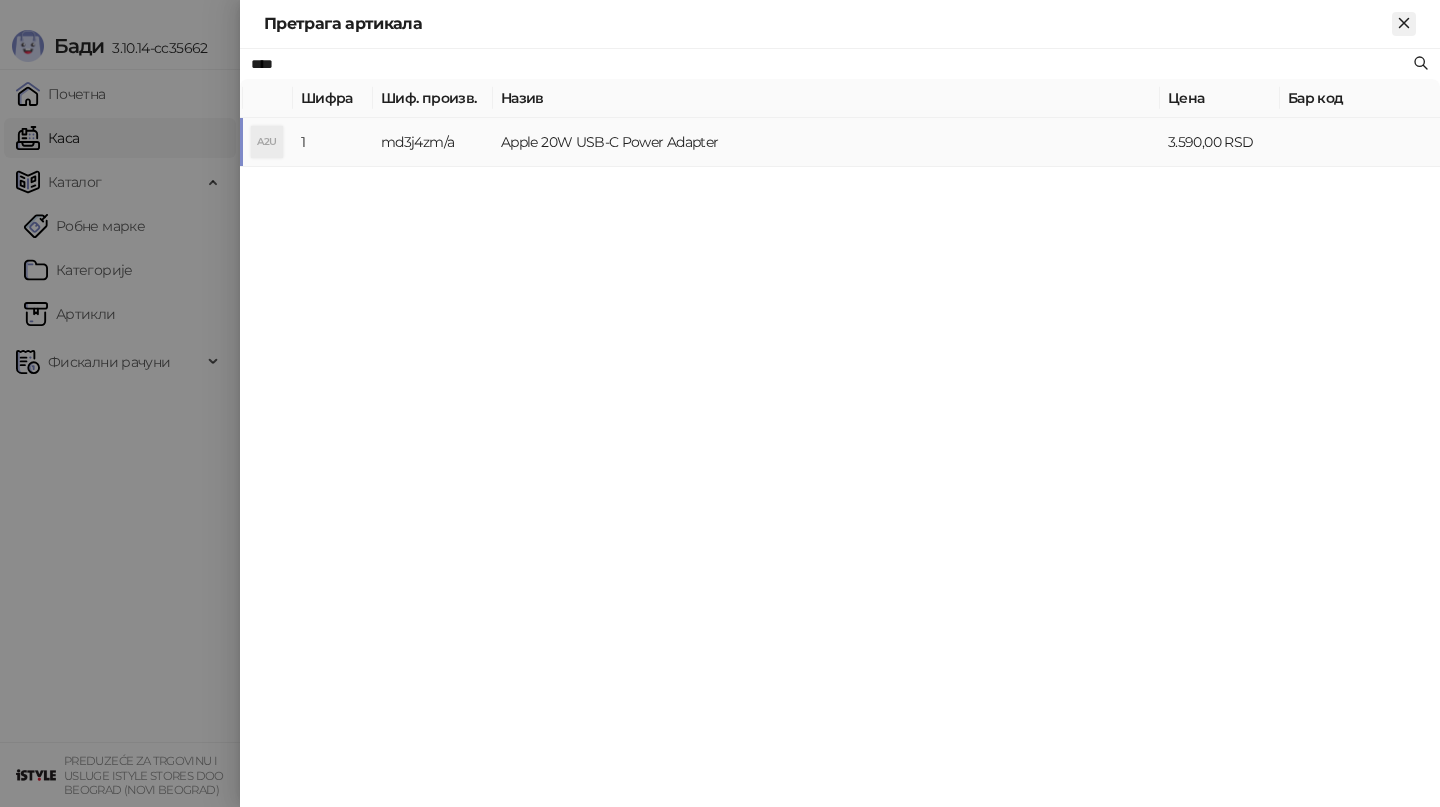 click 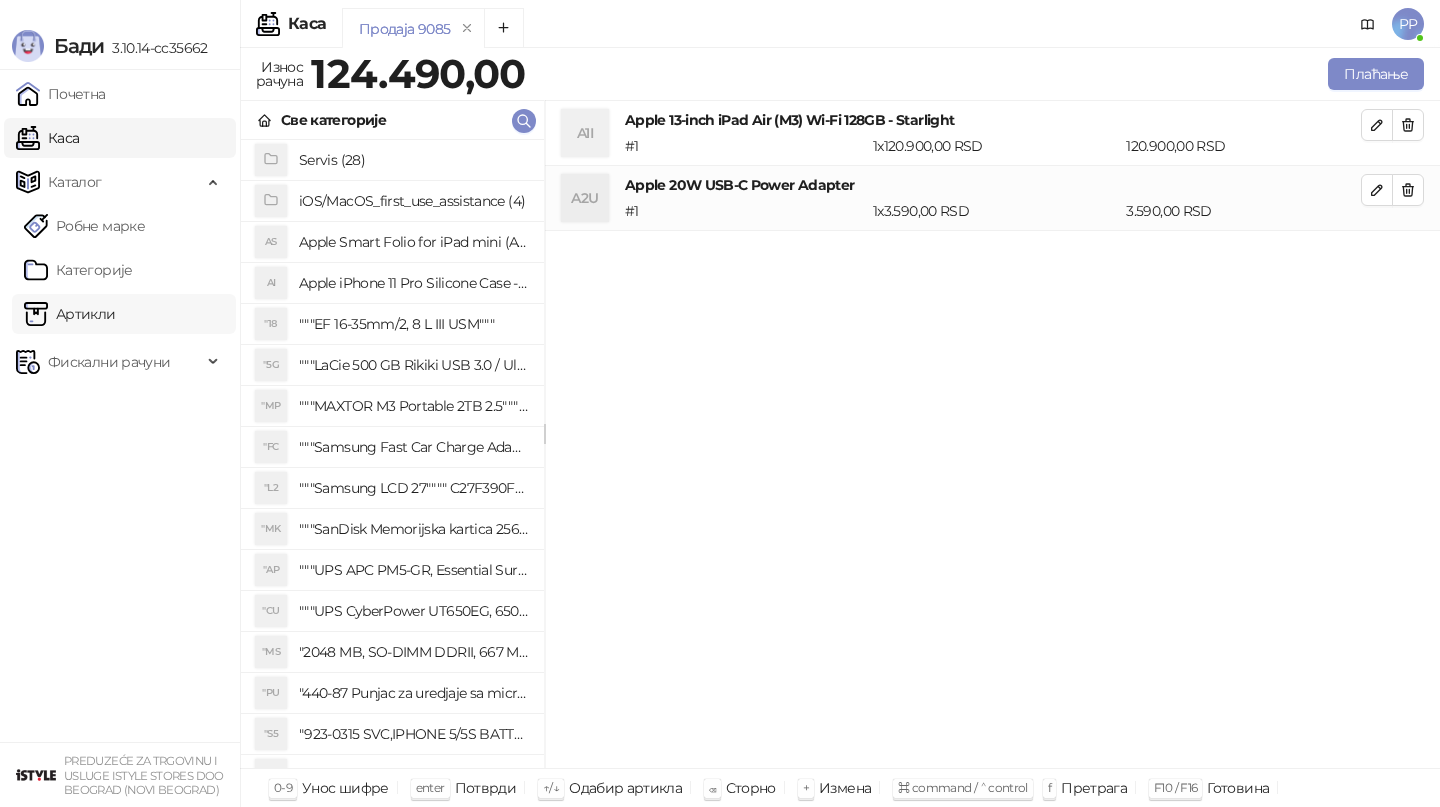 click on "Артикли" at bounding box center [70, 314] 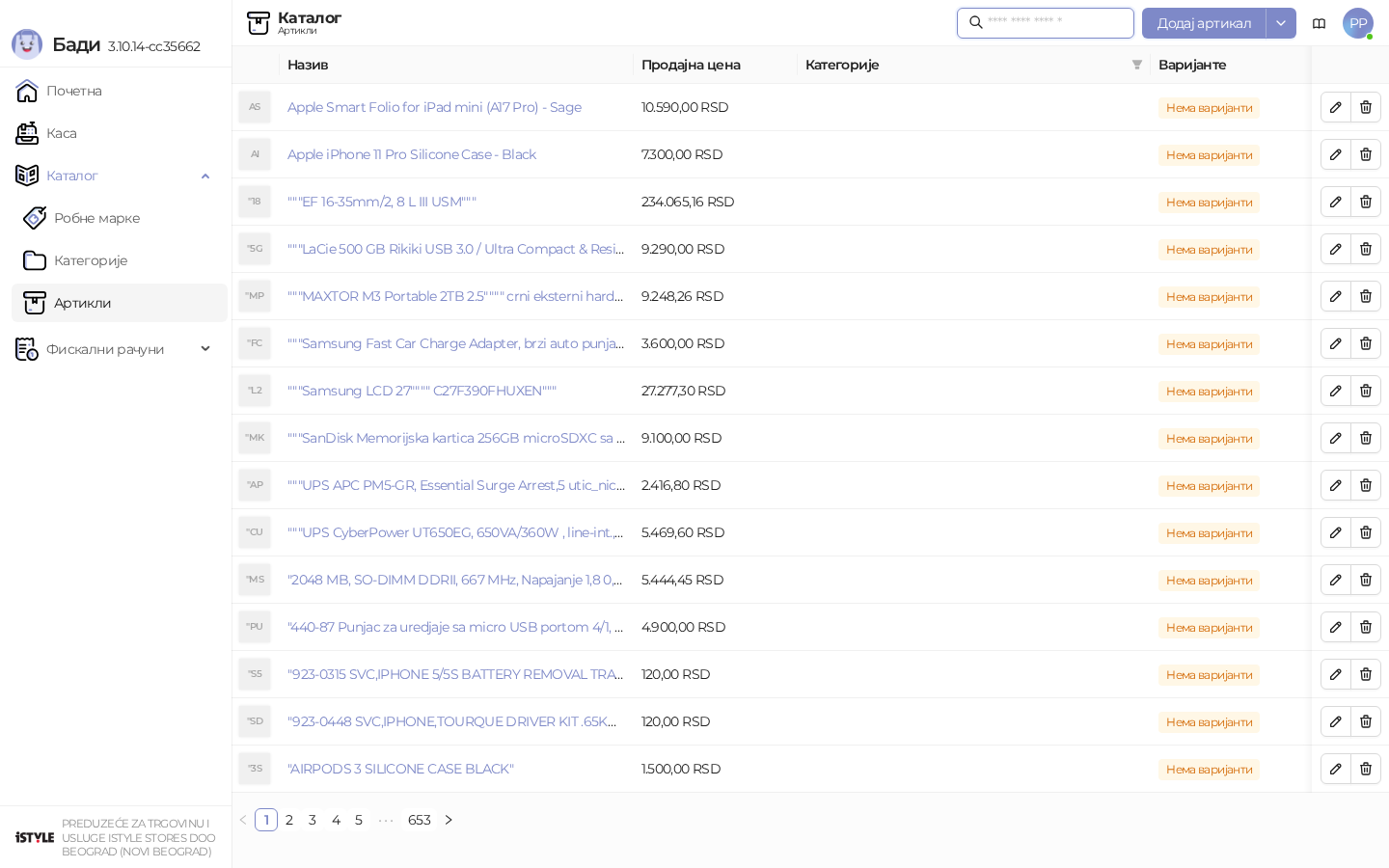 click at bounding box center [1055, 23] 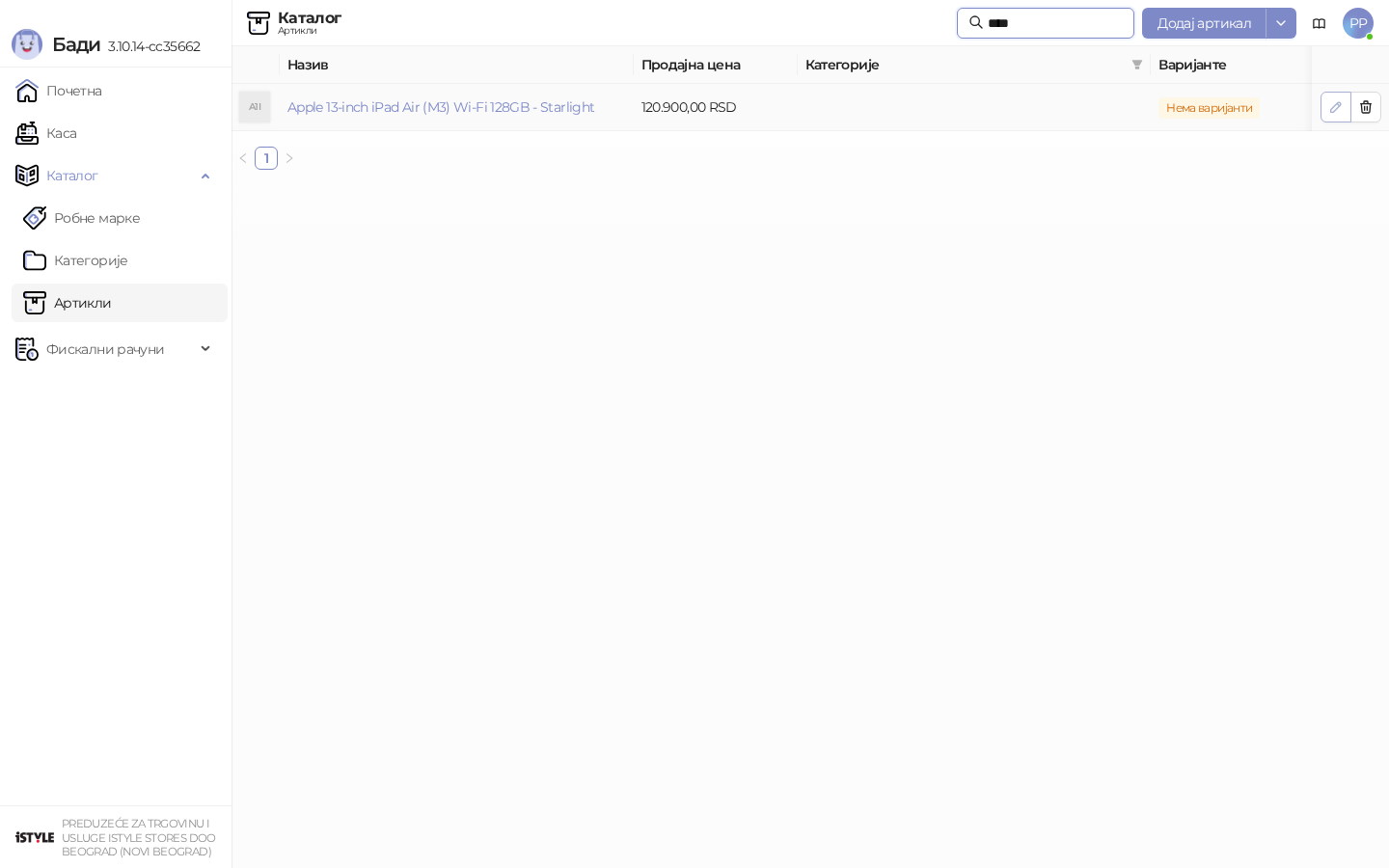 type on "****" 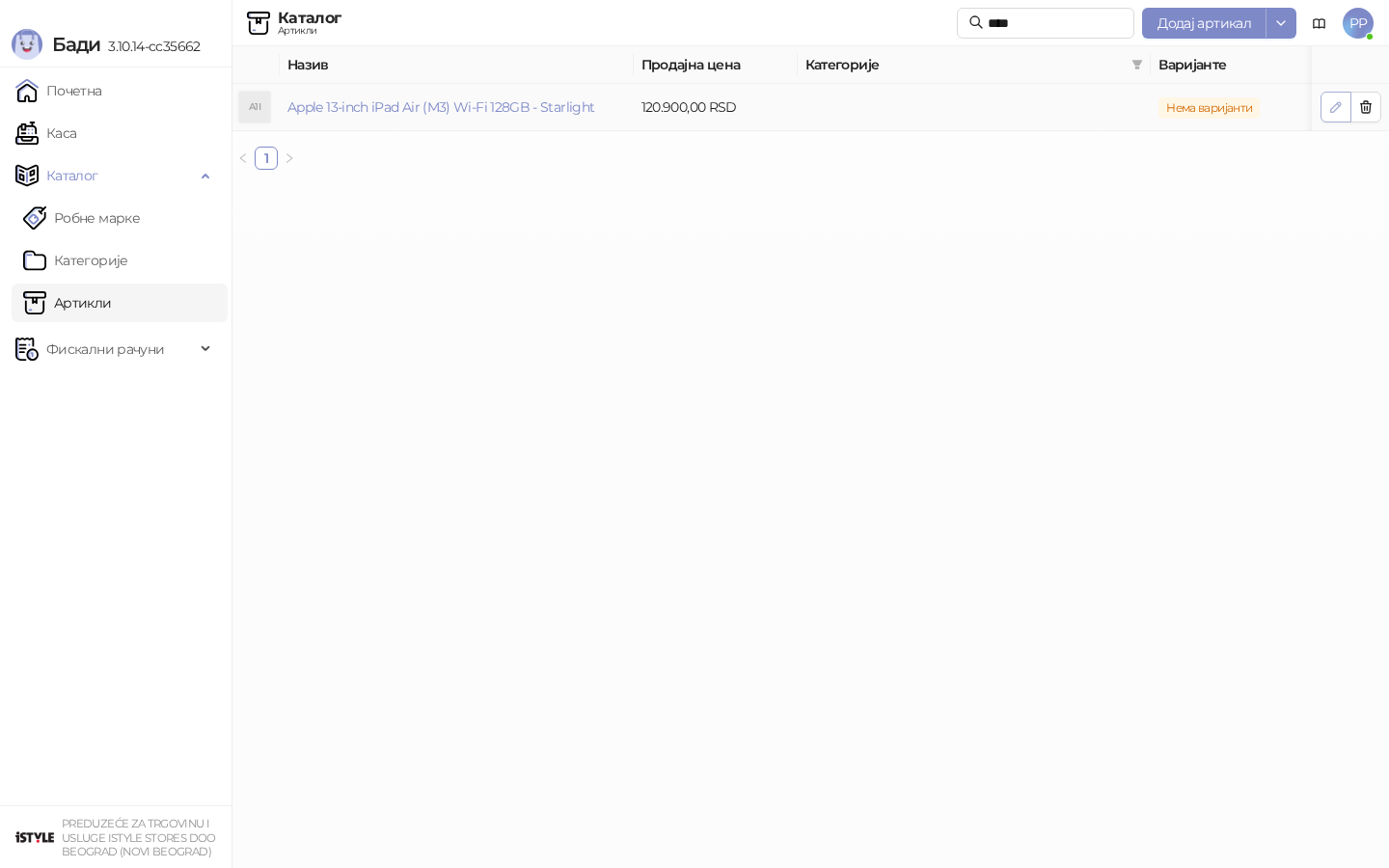 click 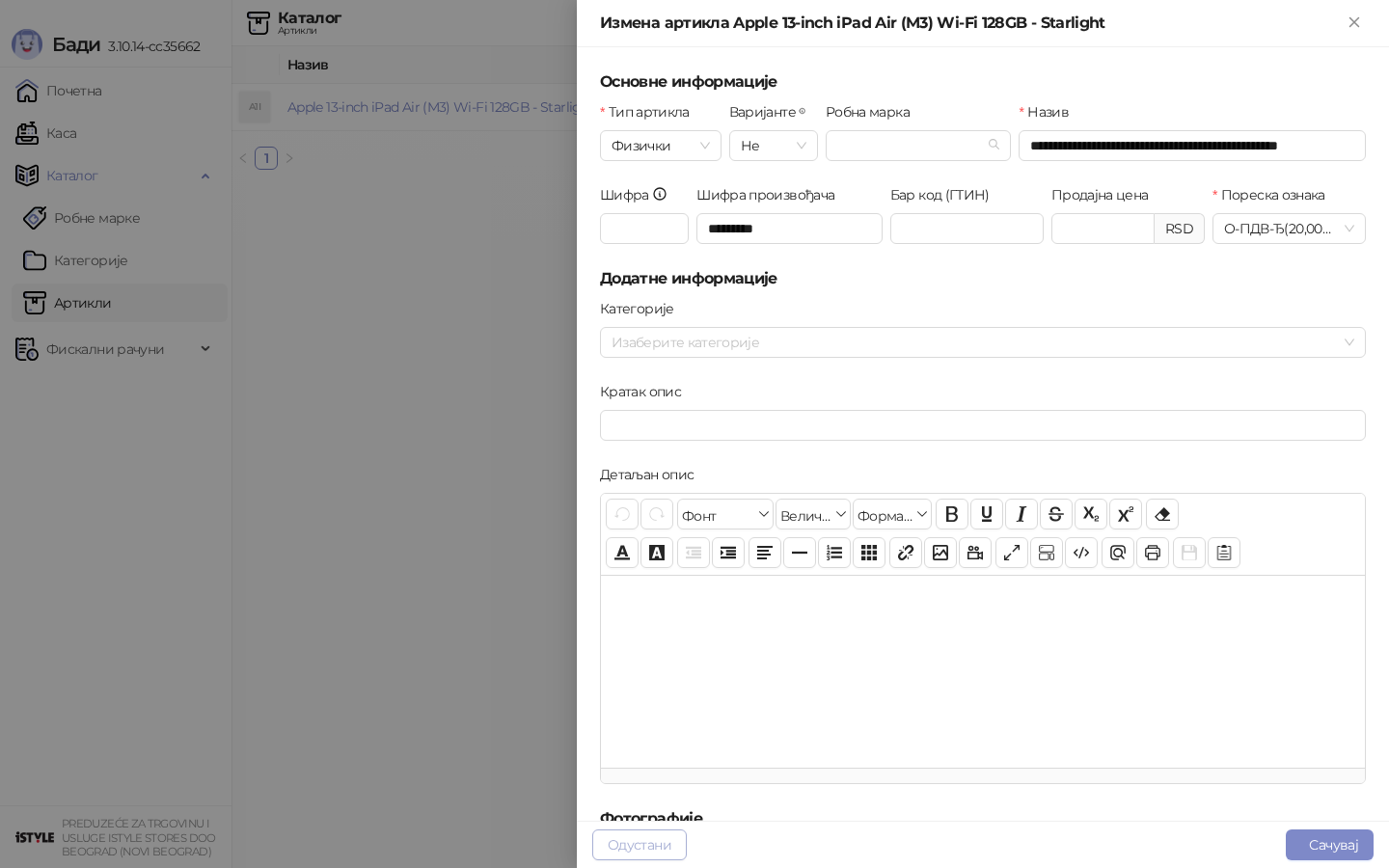 click on "Одустани" at bounding box center [640, 845] 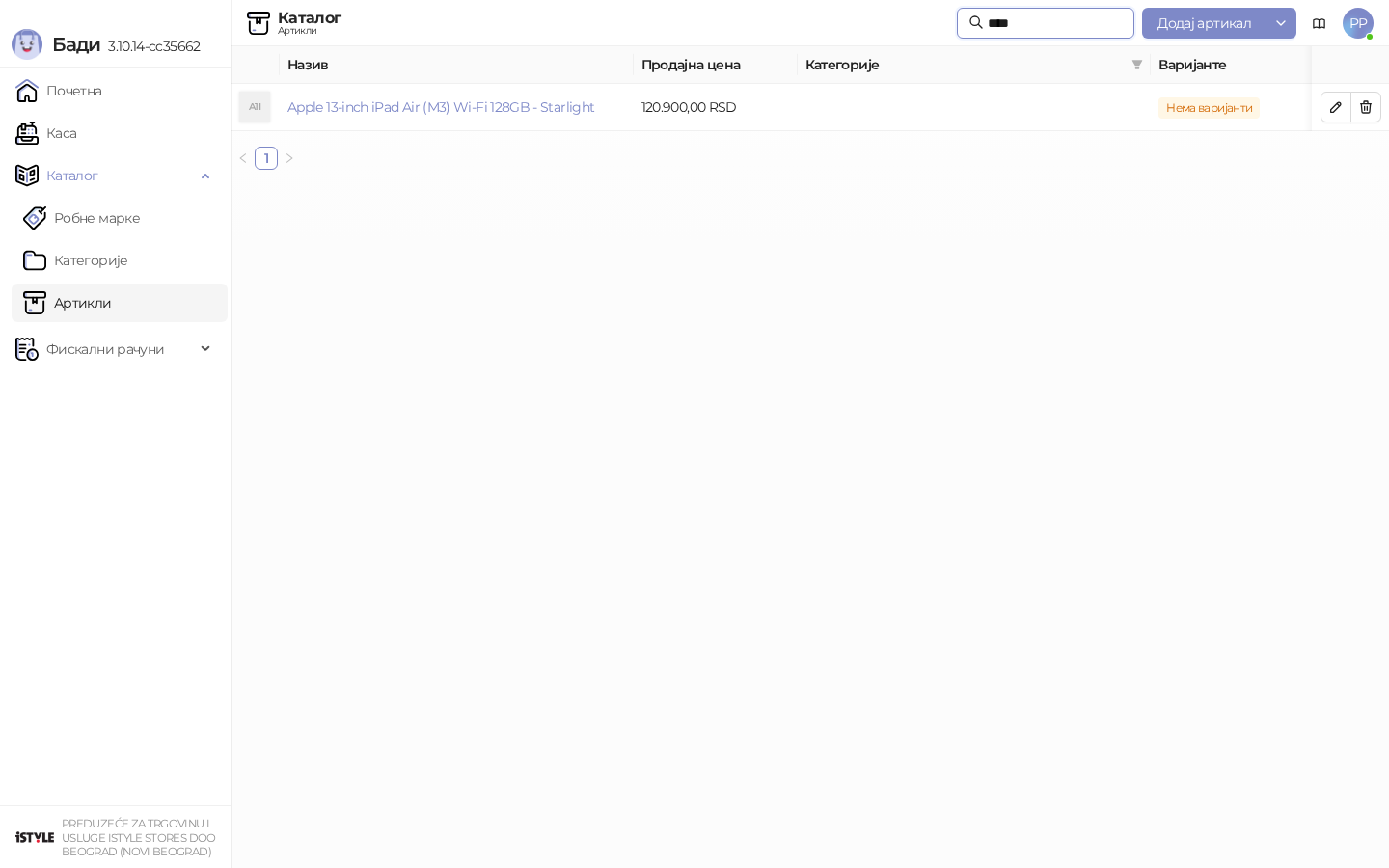 drag, startPoint x: 1049, startPoint y: 14, endPoint x: 930, endPoint y: 14, distance: 119 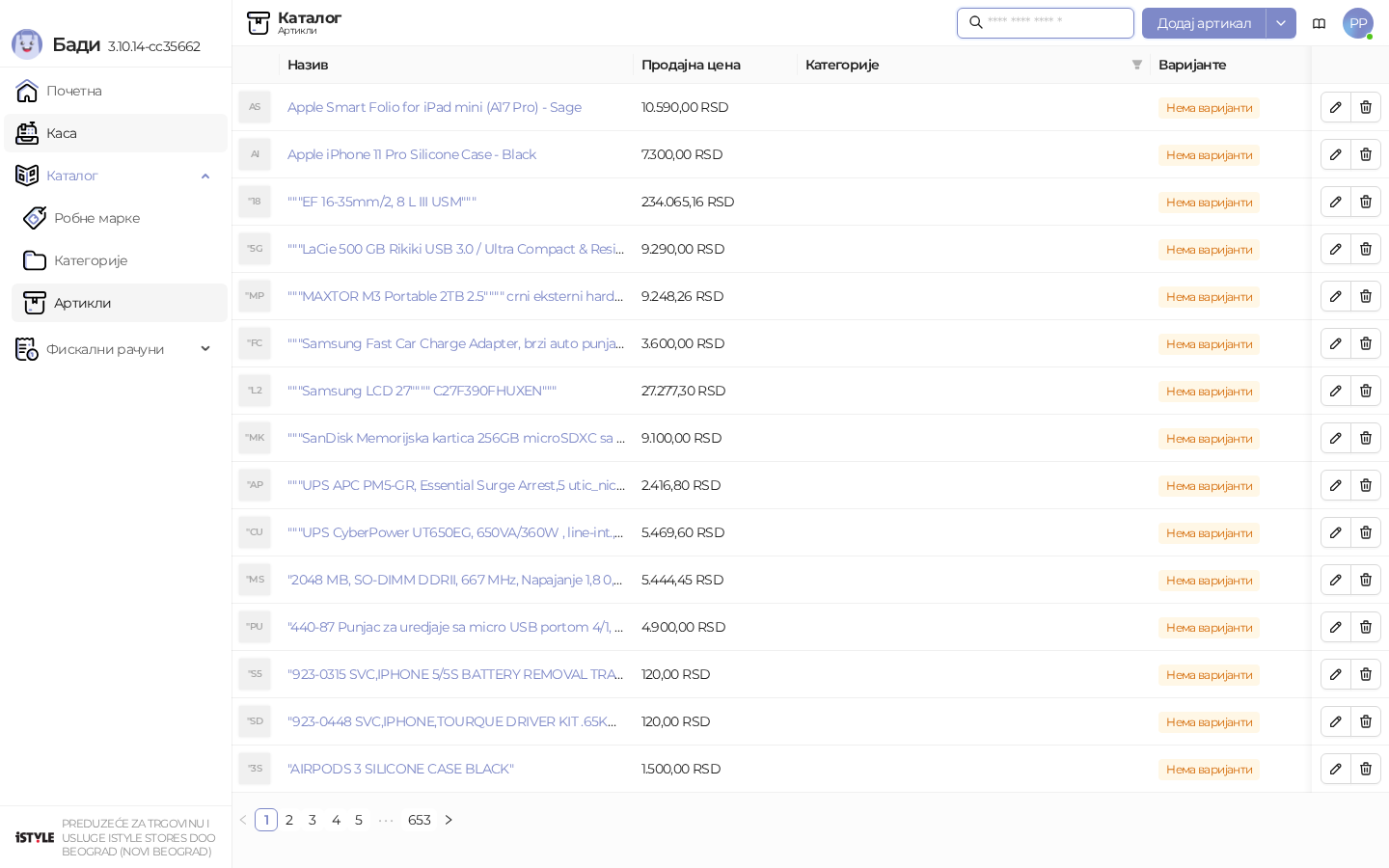 type 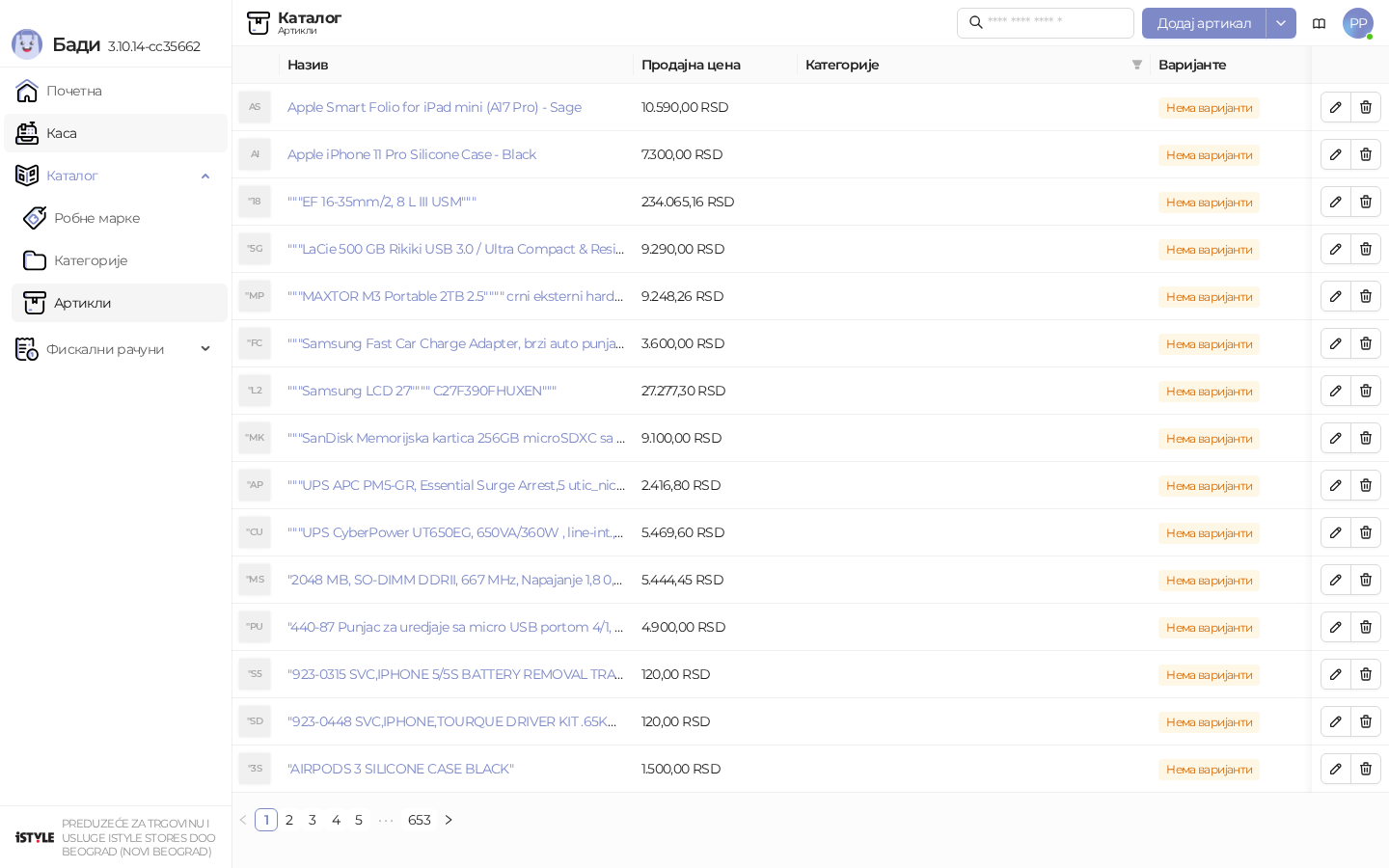 click on "Каса" at bounding box center (45, 133) 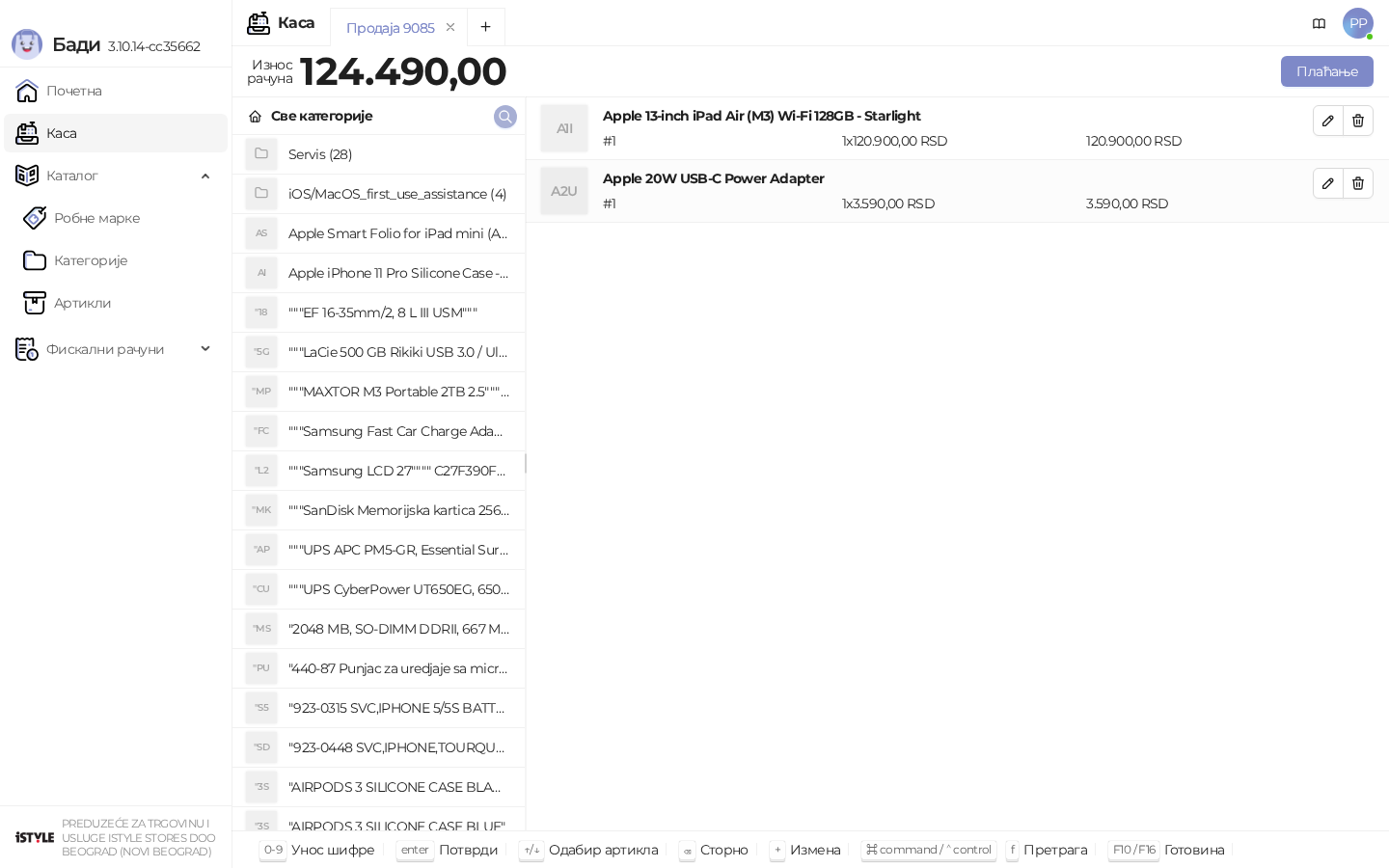 click 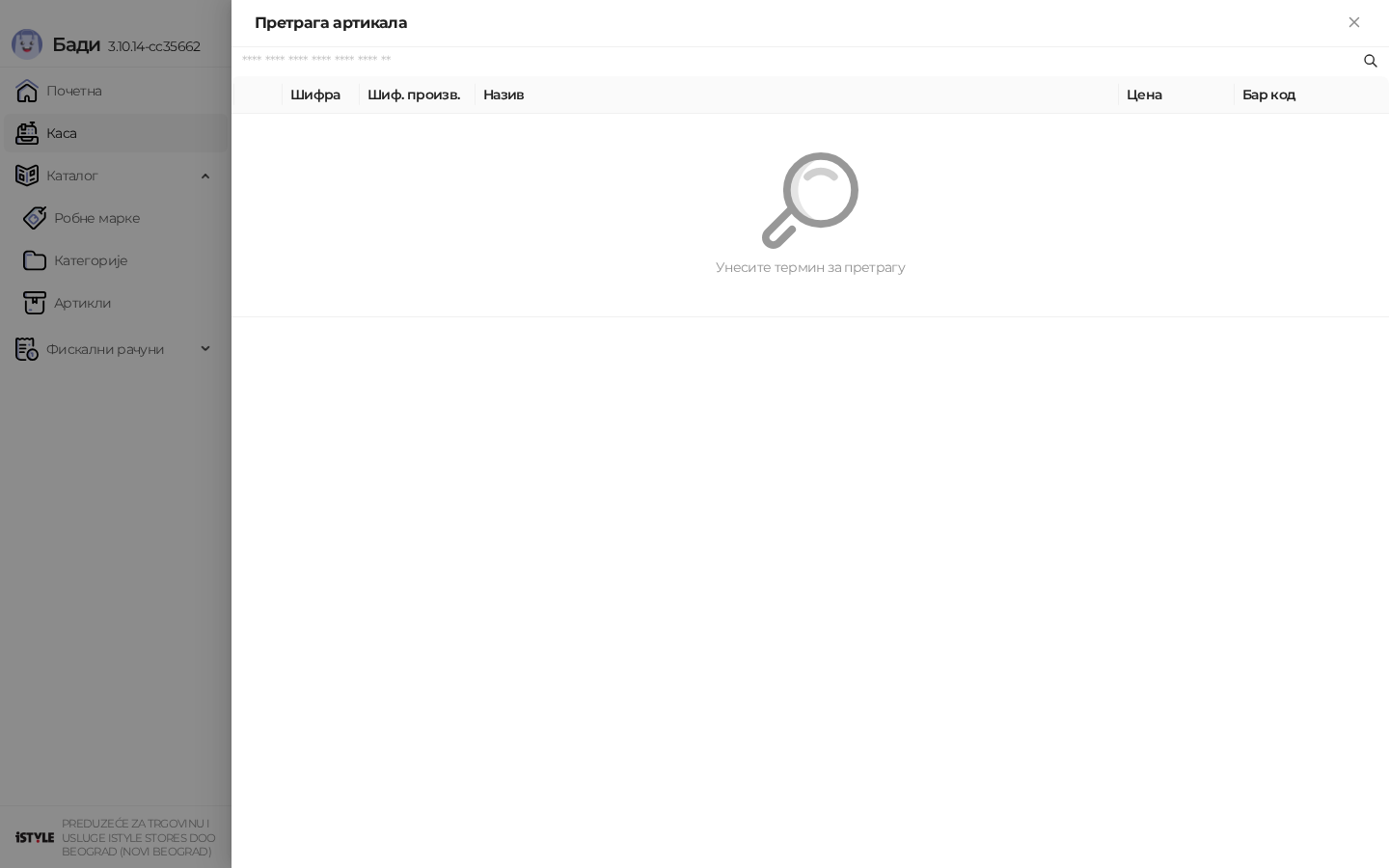 paste on "*********" 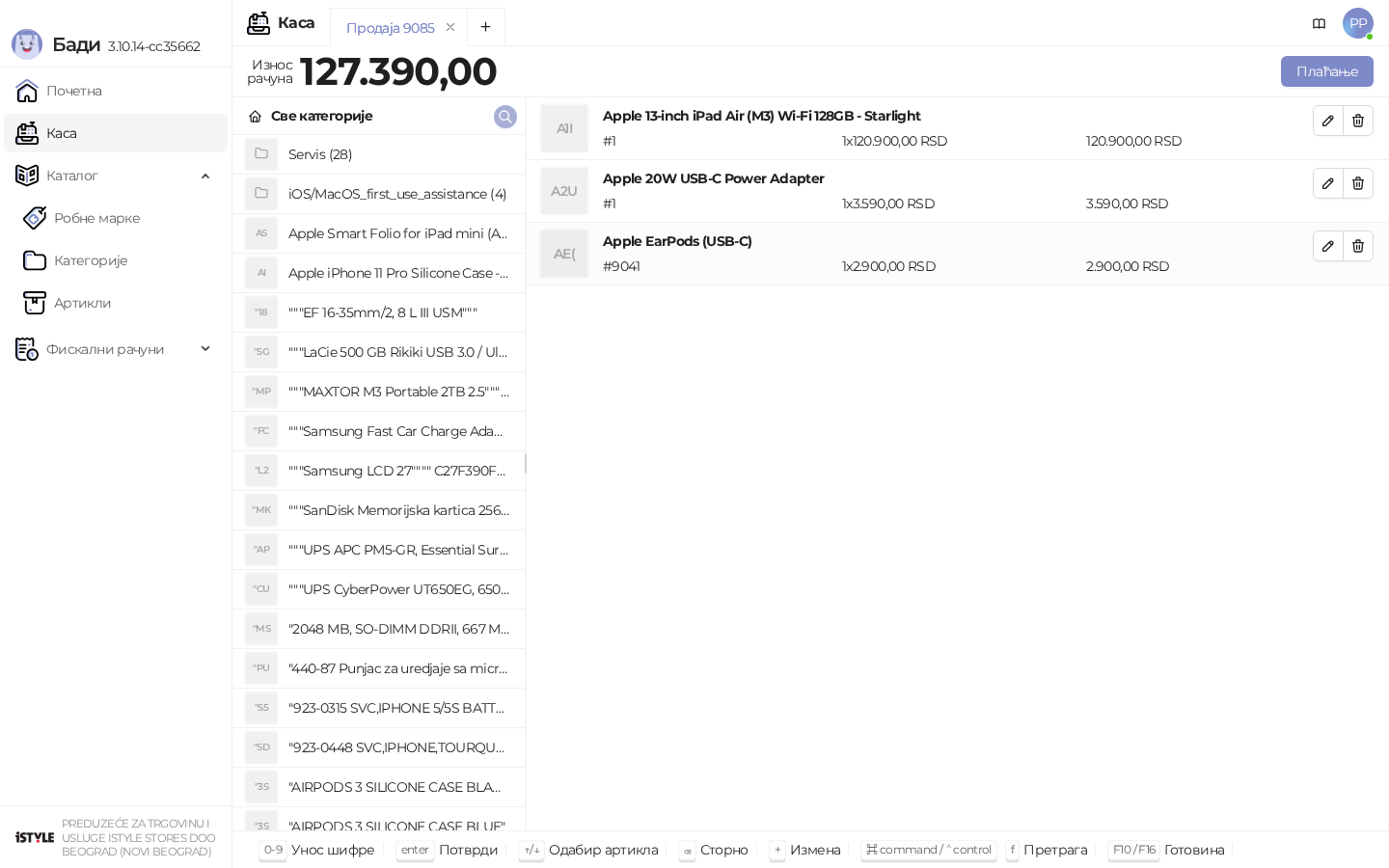 click on "Бади 3.10.14-cc35662 Почетна Каса Каталог Робне марке Категорије Артикли Фискални рачуни PREDUZEĆE ZA TRGOVINU I USLUGE ISTYLE STORES DOO [CITY] ([NEIGHBORHOOD]) Каса PP Продаја 9085 Износ рачуна 127.390,00 Плаћање Све категорије Servis (28) iOS/MacOS_first_use_assistance (4) AS   Apple Smart Folio for iPad mini (A17 Pro) - Sage AI   Apple iPhone 11 Pro Silicone Case -  Black "18 """EF 16-35mm/2, 8 L III USM""" "5G """LaCie 500 GB Rikiki USB 3.0 / Ultra Compact & Resistant aluminum / USB 3.0 / 2.5""""""" "MP """MAXTOR M3 Portable 2TB 2.5"""" crni eksterni hard disk HX-M201TCB/GM""" "FC """Samsung Fast Car Charge Adapter, brzi auto punja_, boja crna""" "L2 """Samsung LCD 27"""" C27F390FHUXEN""" "MK """SanDisk Memorijska kartica 256GB microSDXC sa SD adapterom SDSQXA1-256G-GN6MA - Extreme PLUS, A2, UHS-I, V30, U3, Class 10, Brzina _itanja 160 MB/s, Brzina upisa 90 MB/s""" "AP "CU "MS "PU "S5 "SD "3S "3S "3S #" at bounding box center (694, 434) 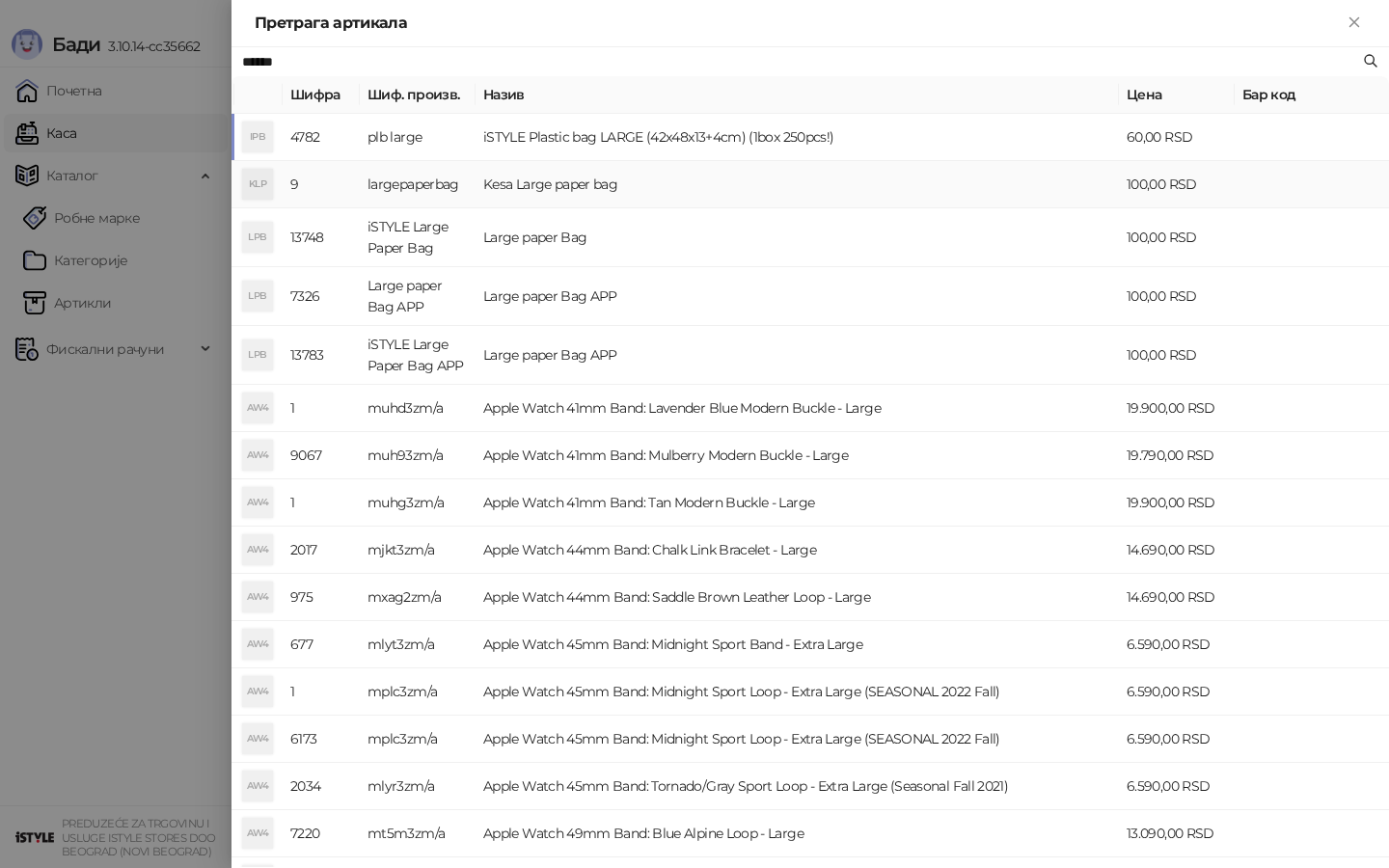 type on "*****" 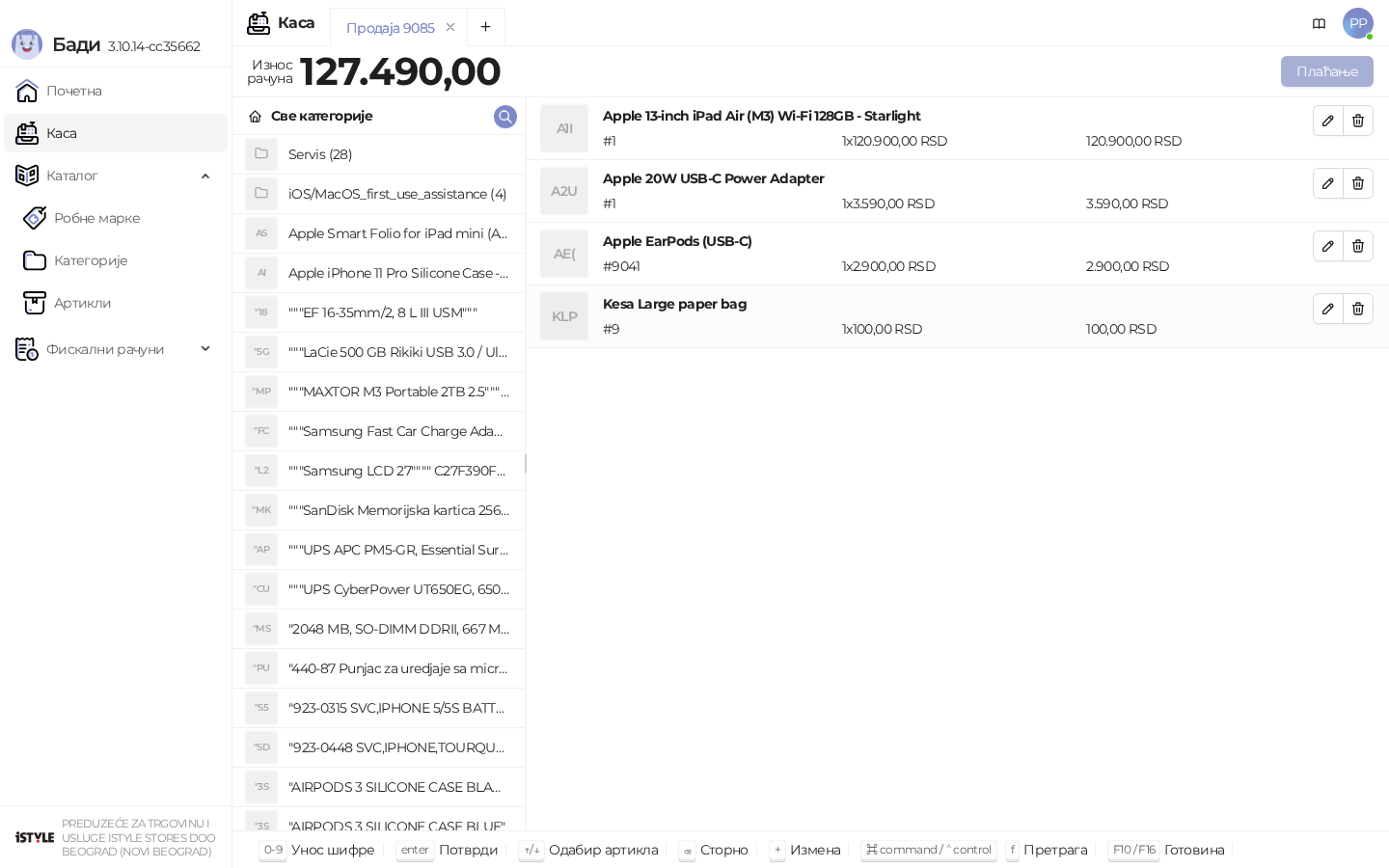 click on "Плаћање" at bounding box center [1327, 71] 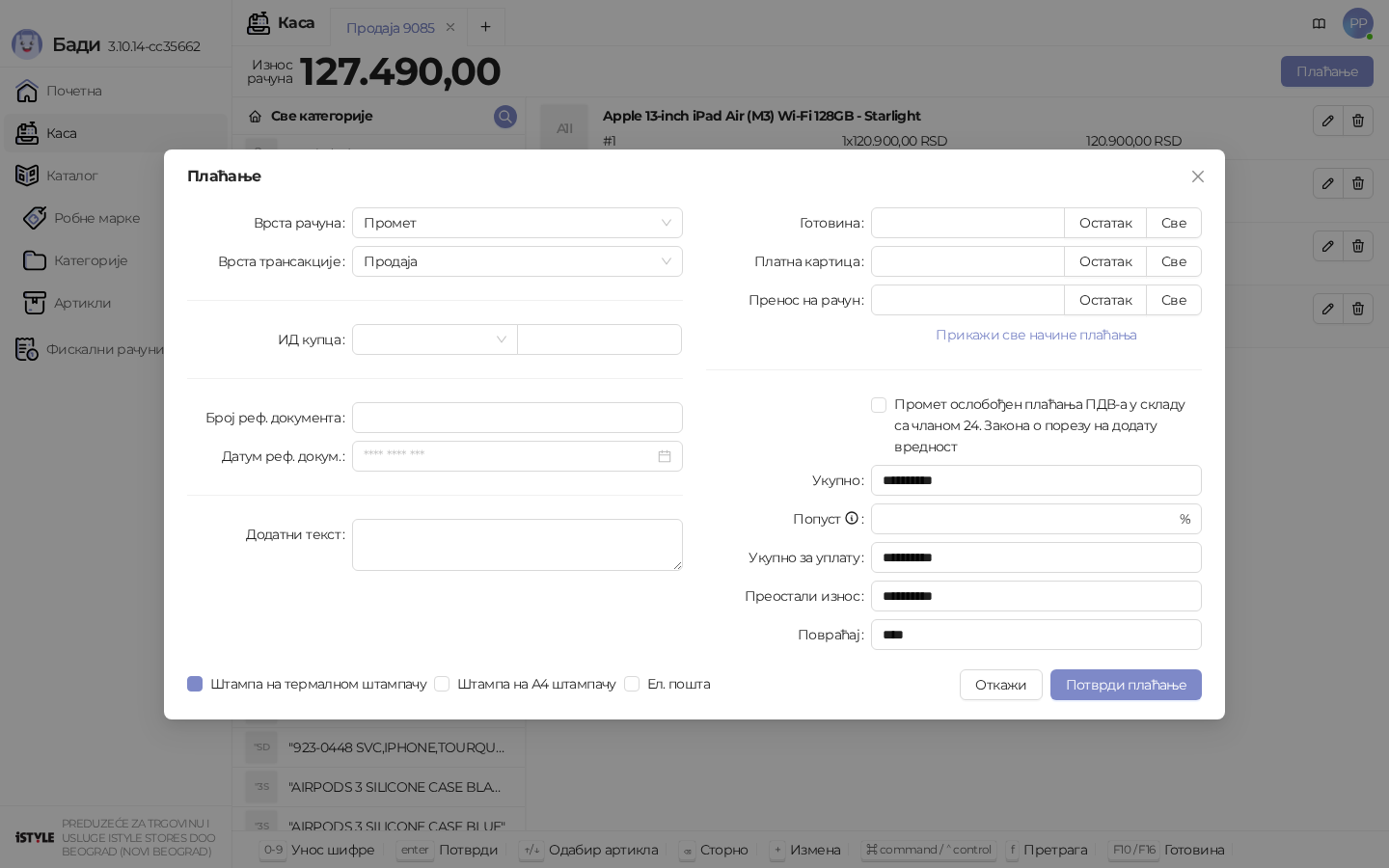 click on "Врста рачуна Промет Врста трансакције Продаја ИД купца Број реф. документа Датум реф. докум. Додатни текст" at bounding box center [435, 432] 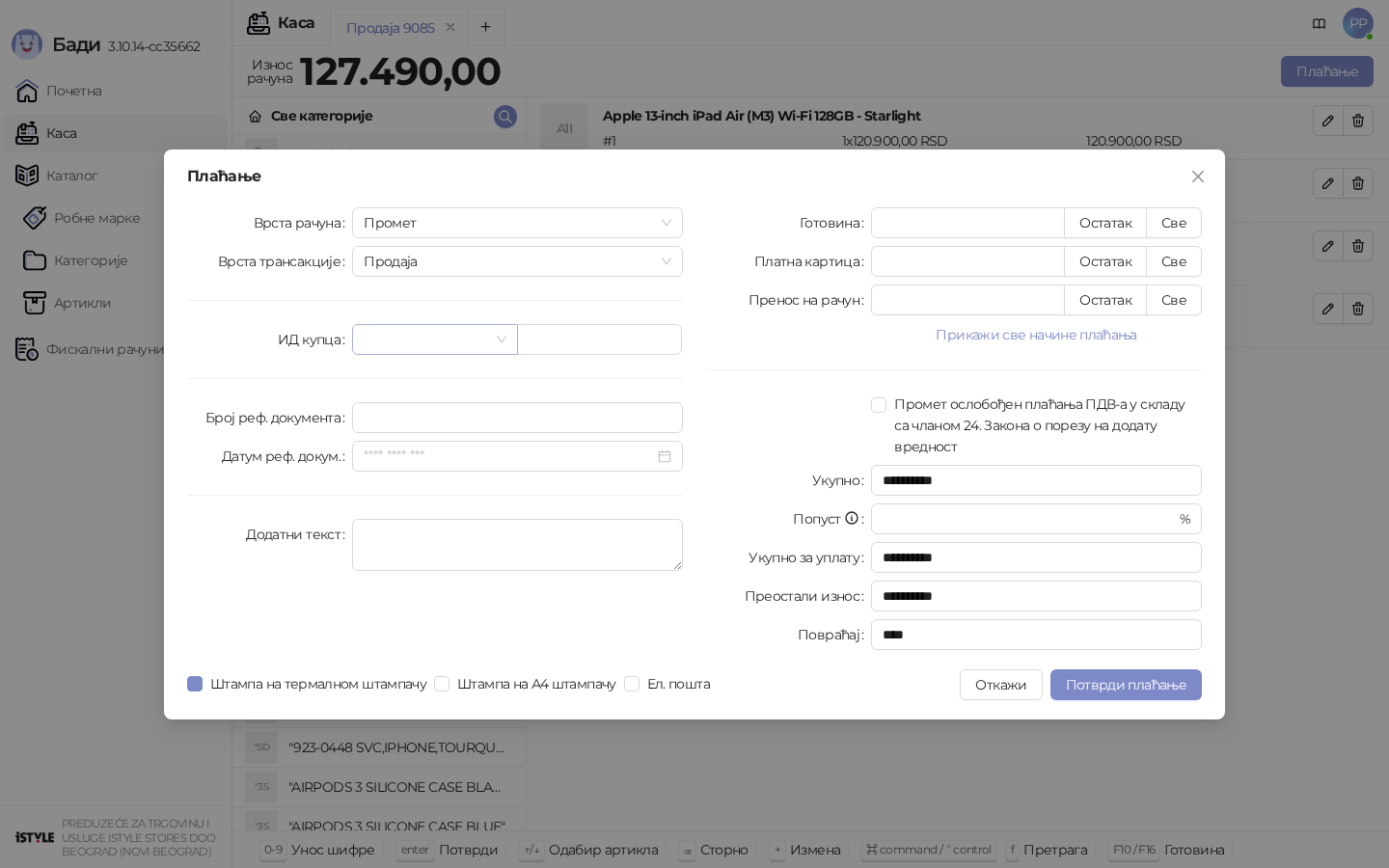 click at bounding box center [425, 339] 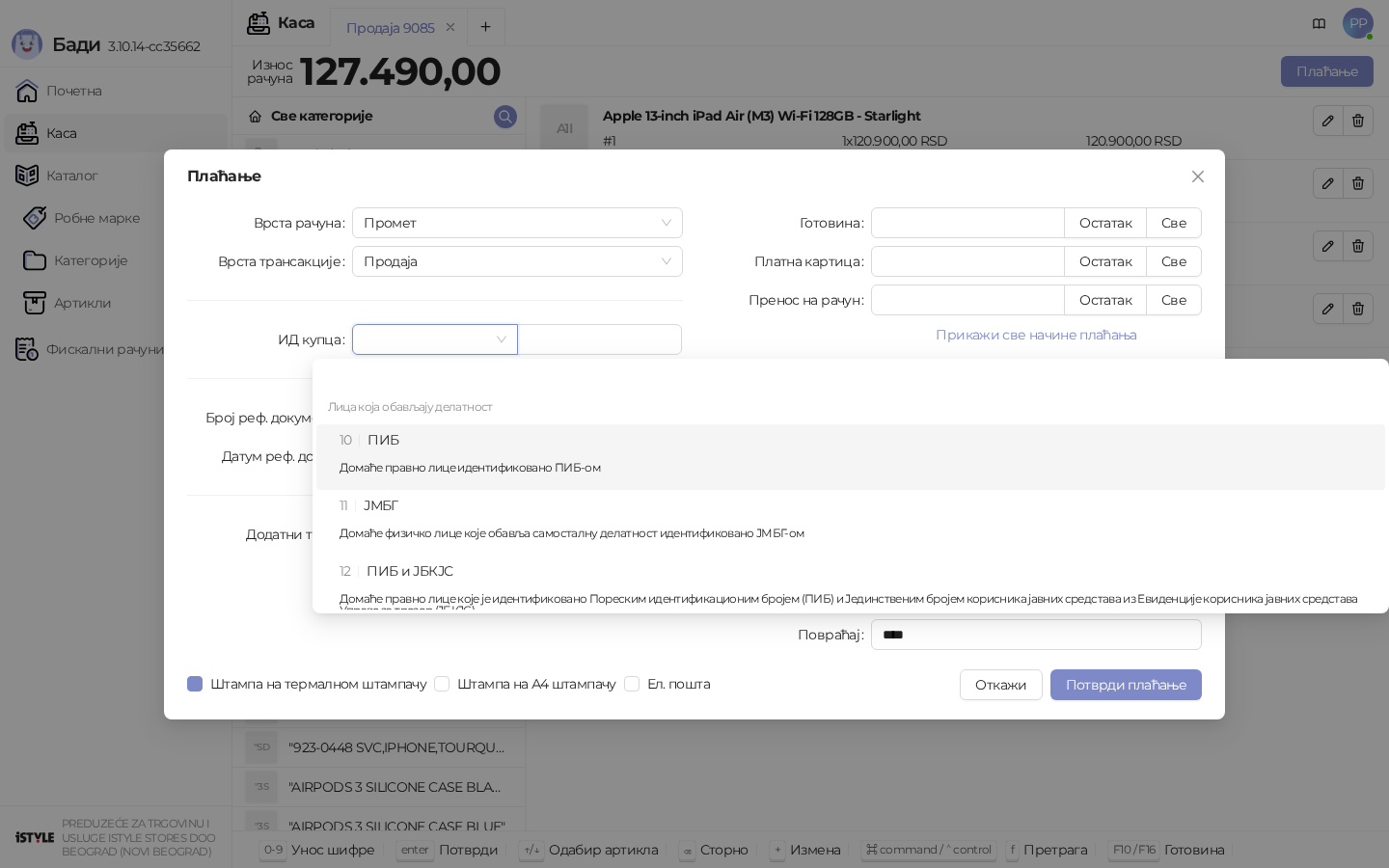 click on "10 ПИБ Домаће правно лице идентификовано ПИБ-ом" at bounding box center [857, 457] 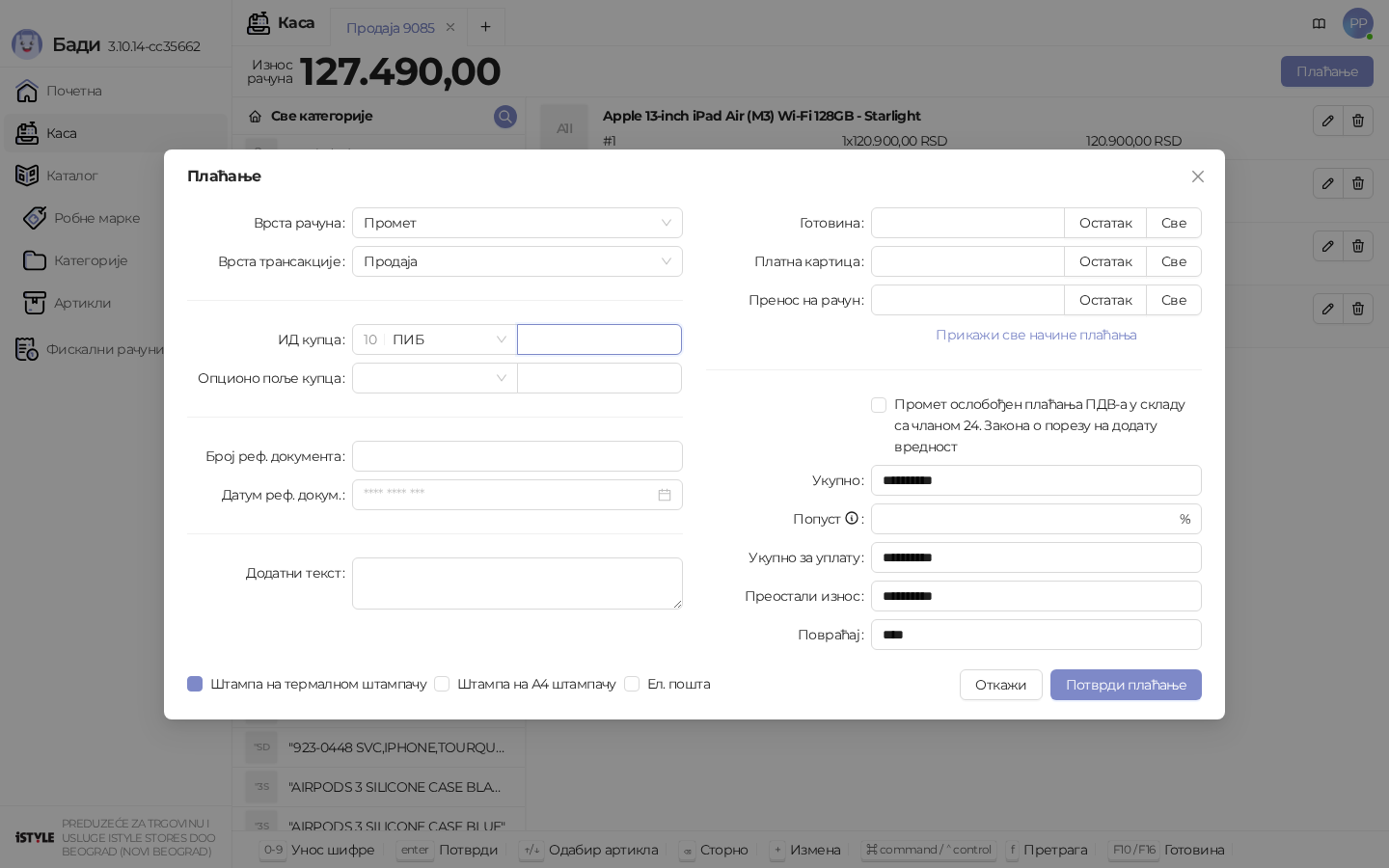 paste on "*********" 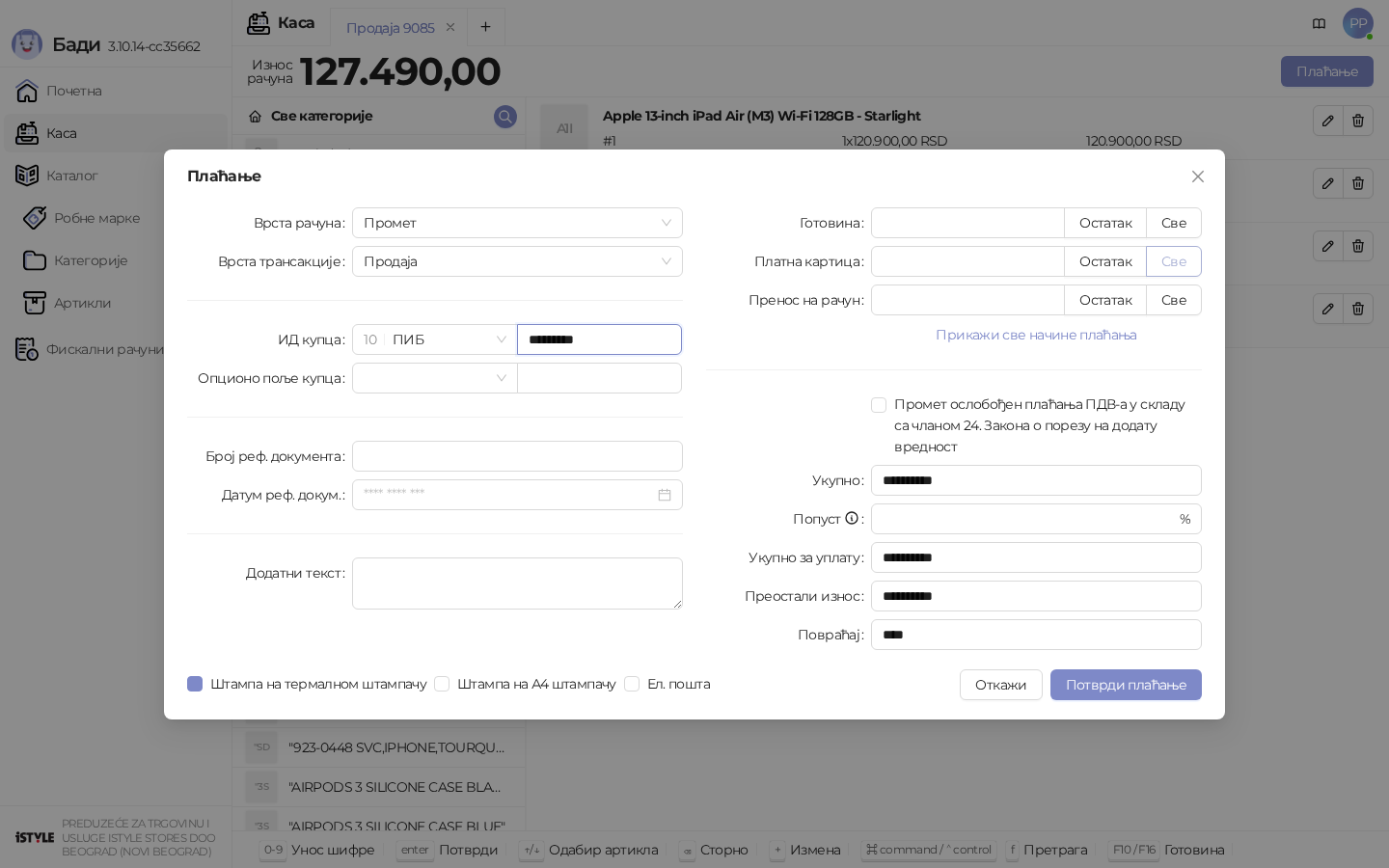 type on "*********" 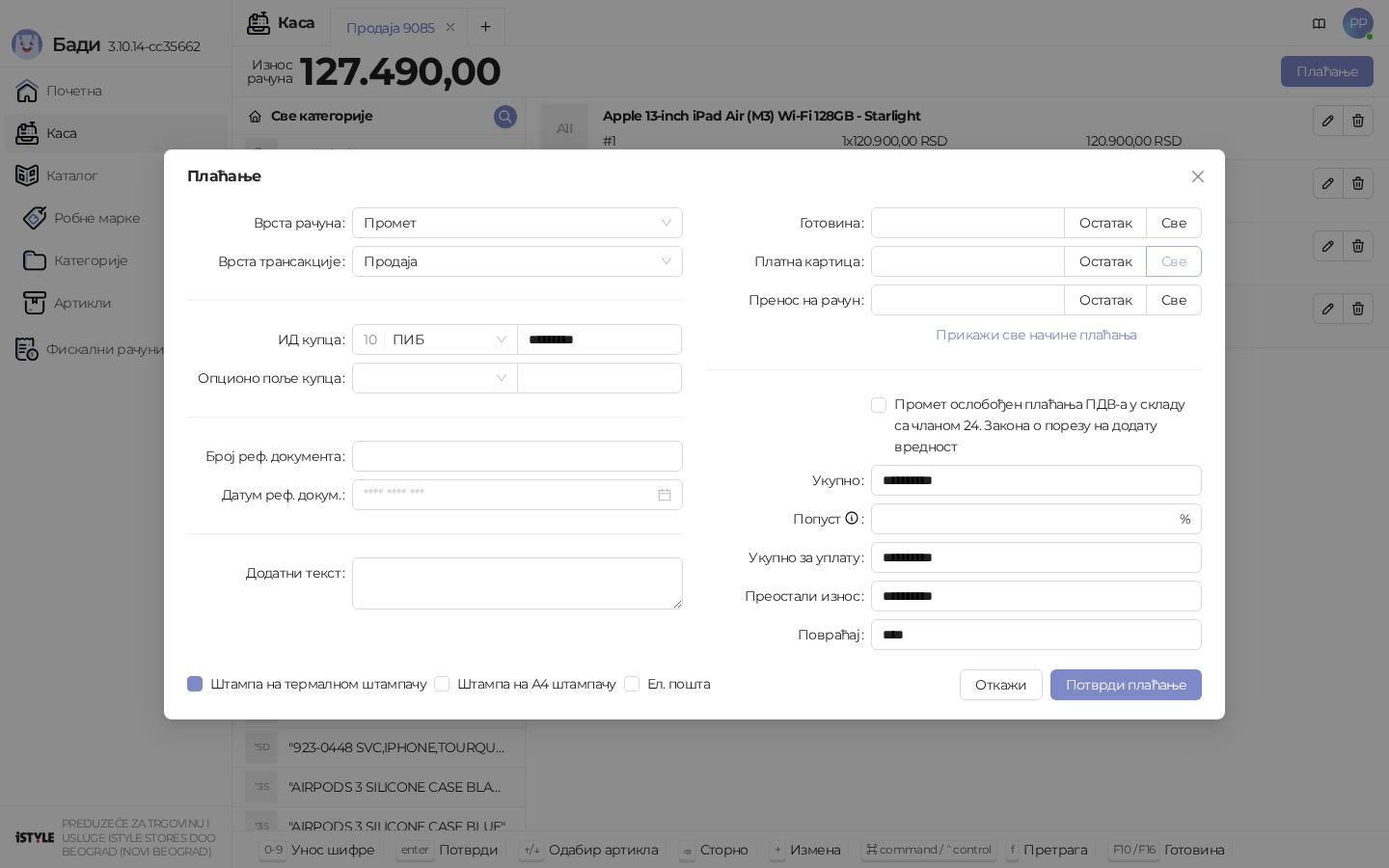 click on "Све" at bounding box center (1174, 261) 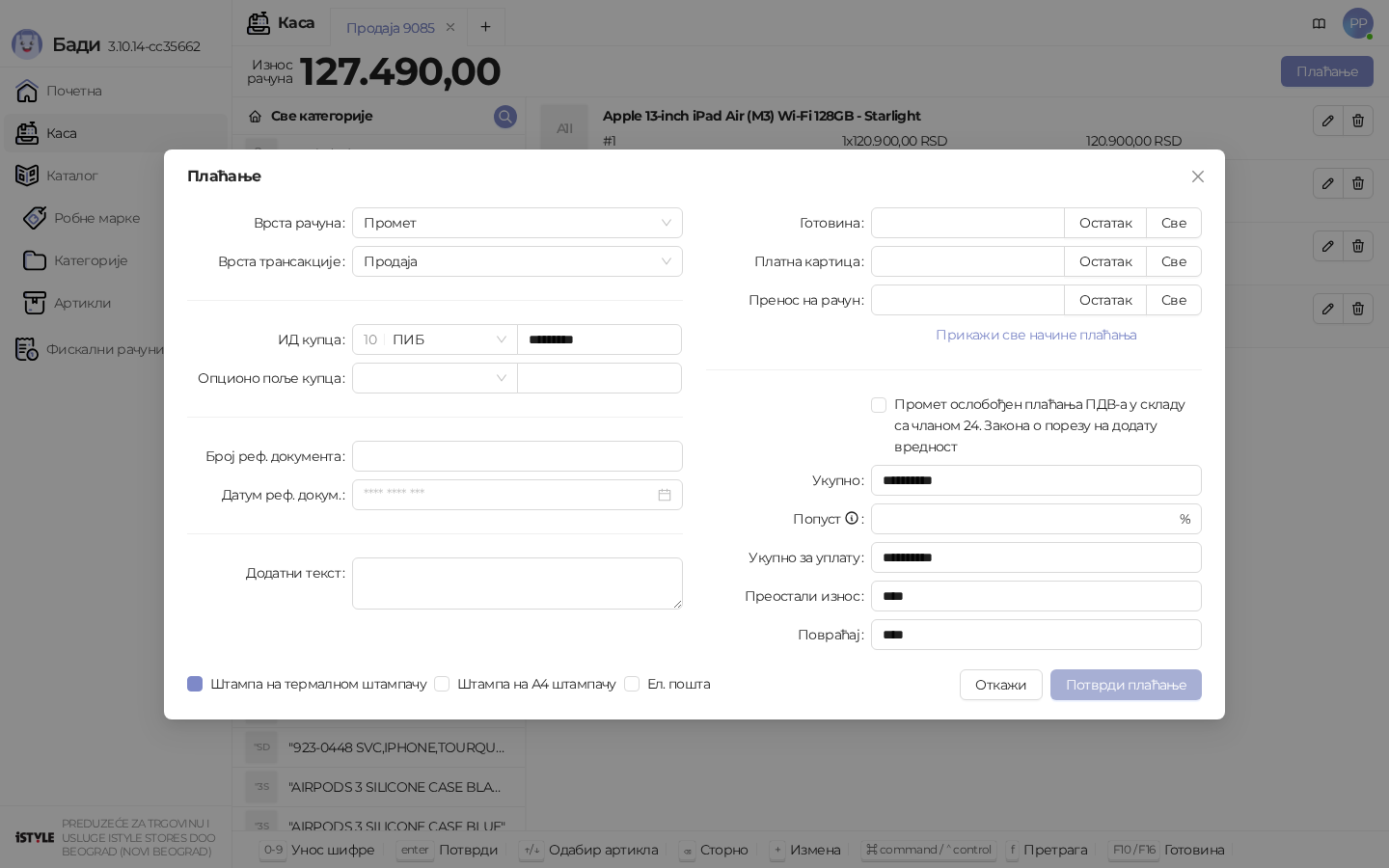 click on "Потврди плаћање" at bounding box center [1126, 685] 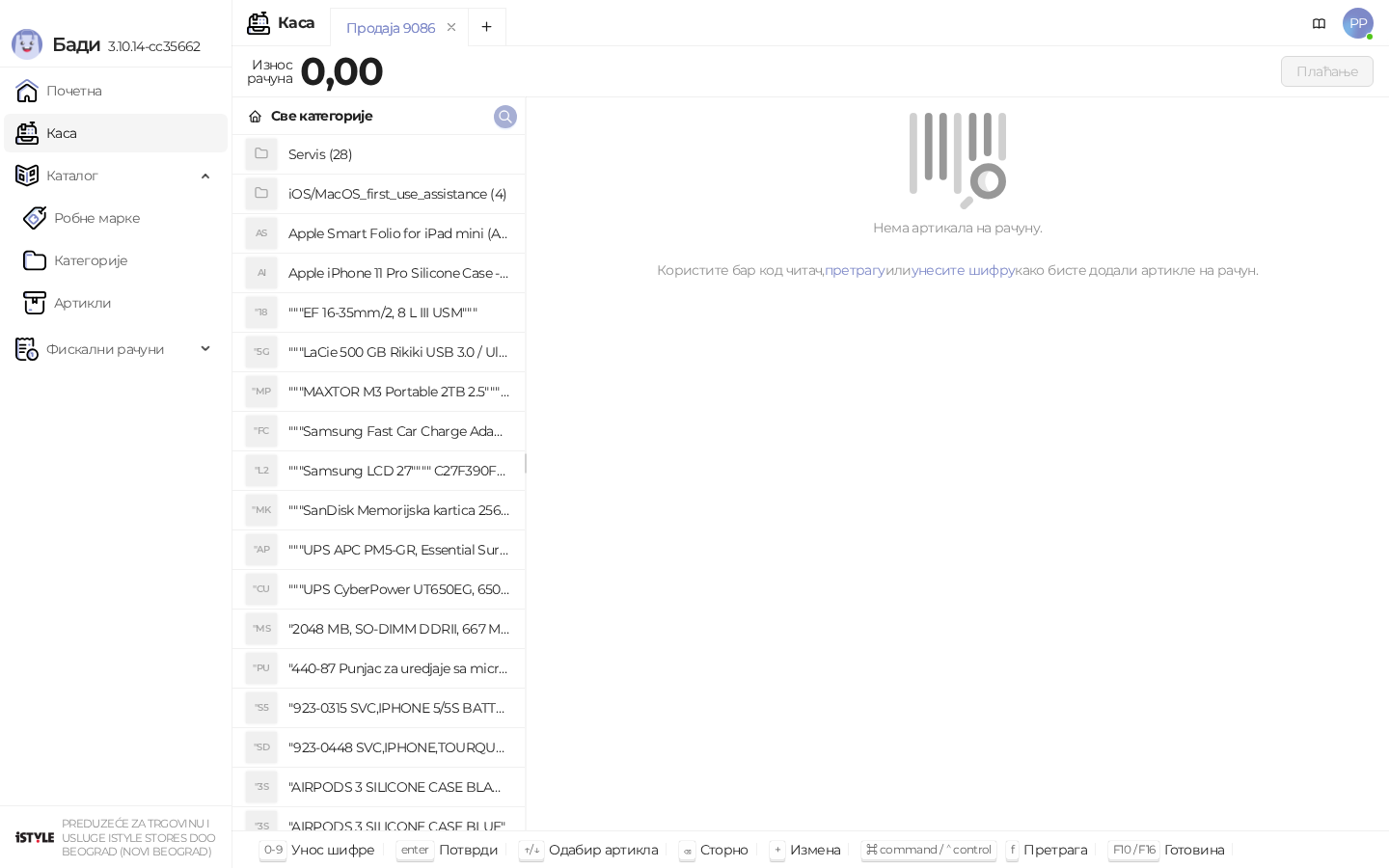 click at bounding box center [505, 117] 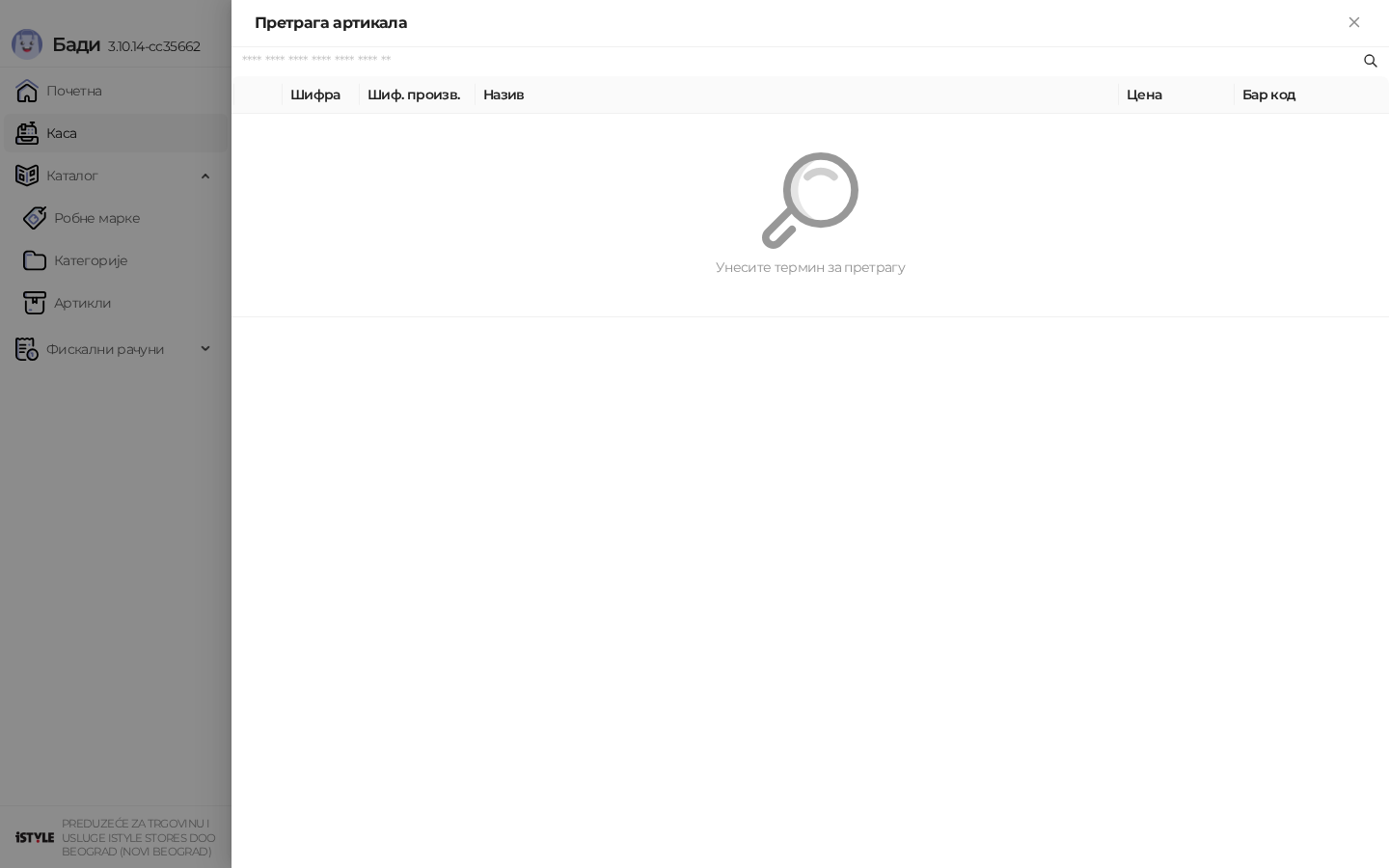 paste on "*********" 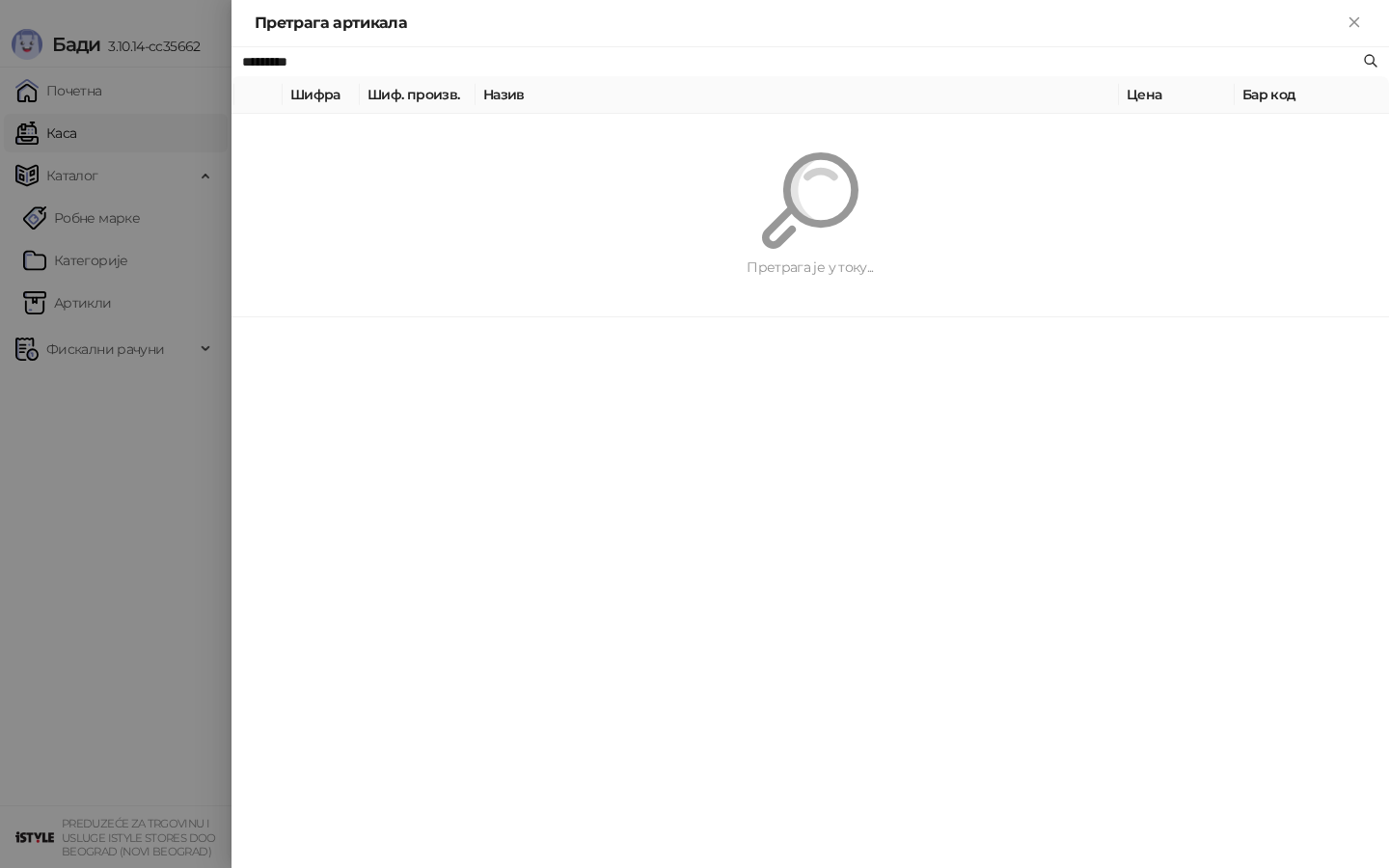 type on "*********" 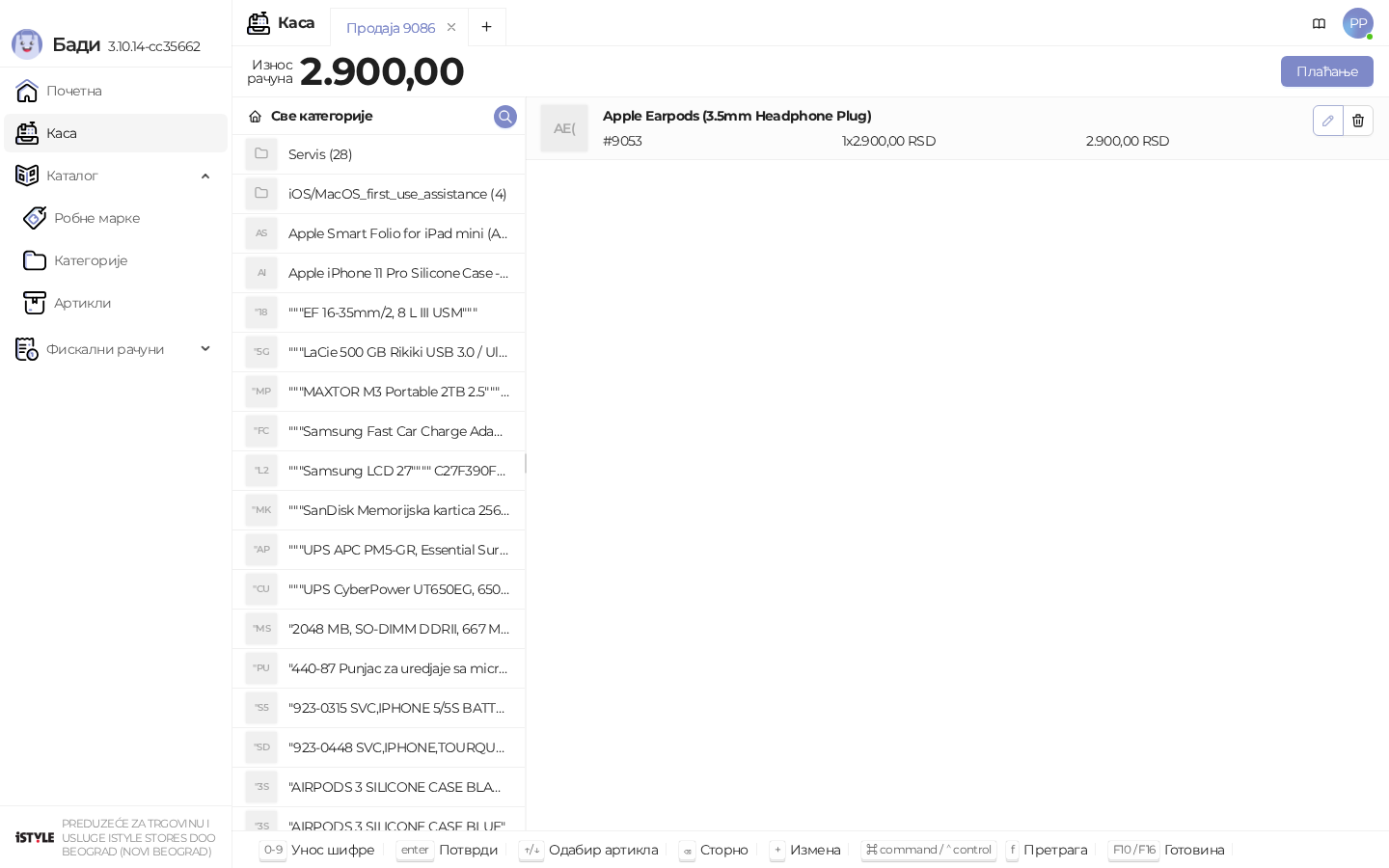 click at bounding box center (1328, 121) 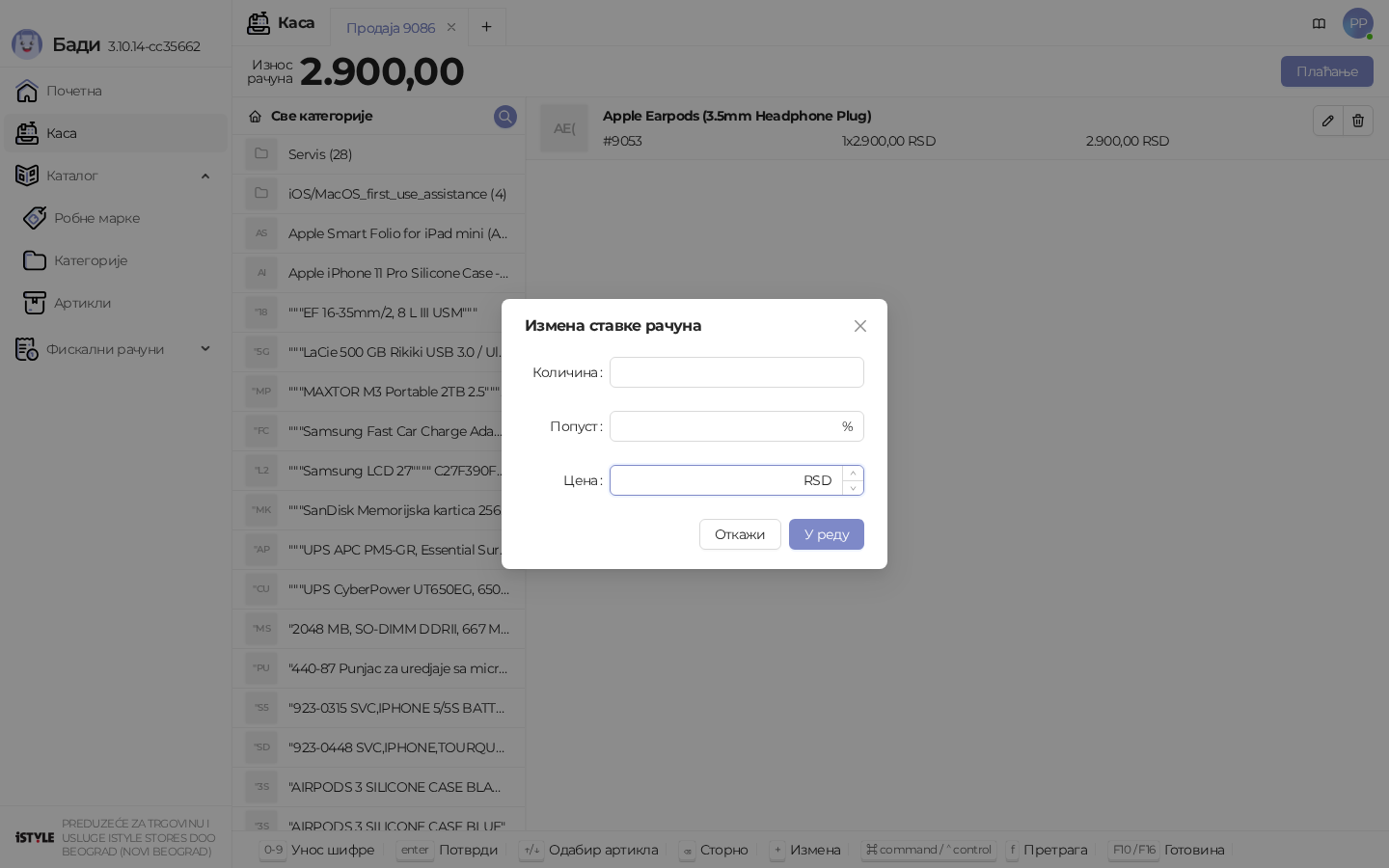 click on "****" at bounding box center [710, 480] 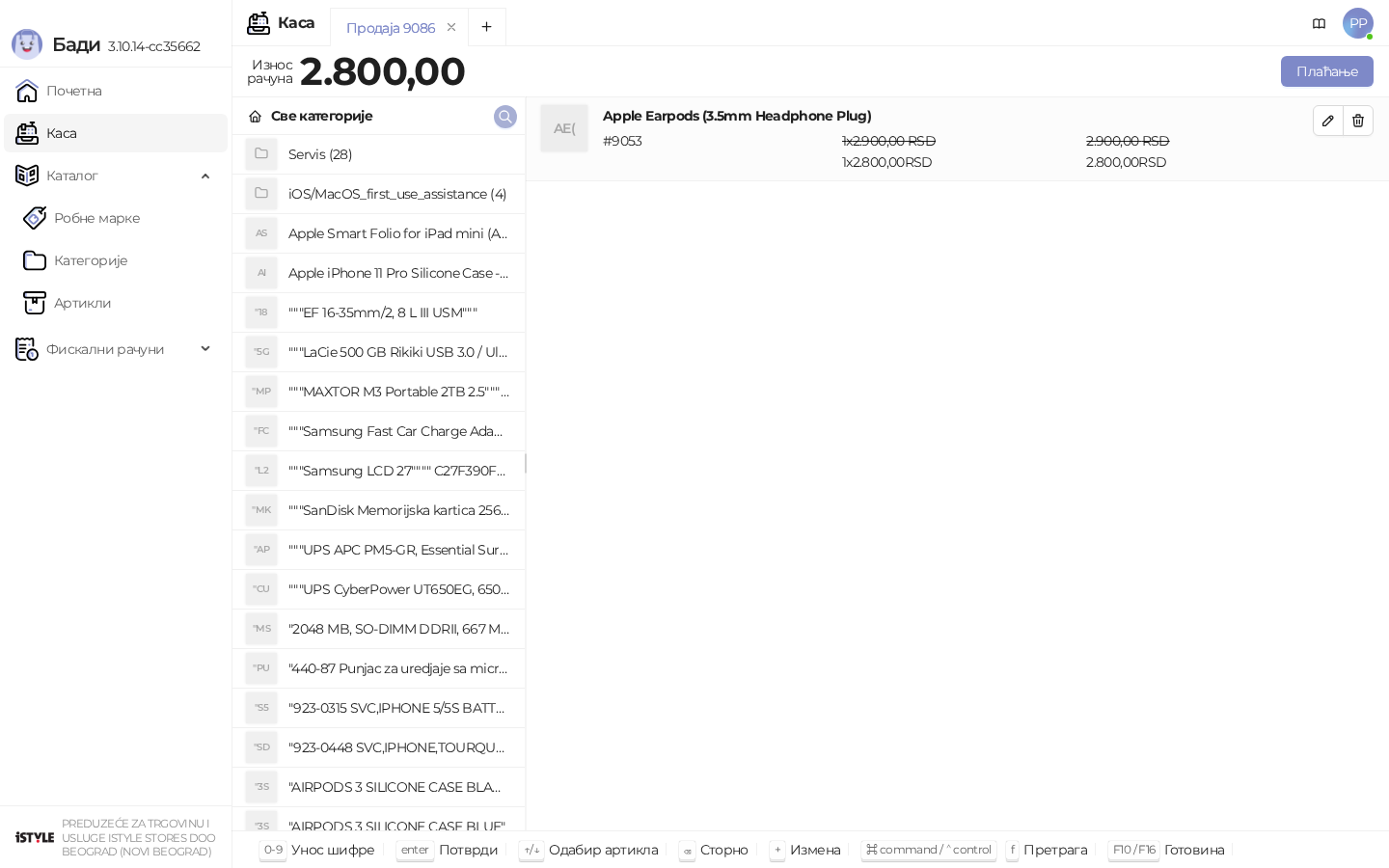 click 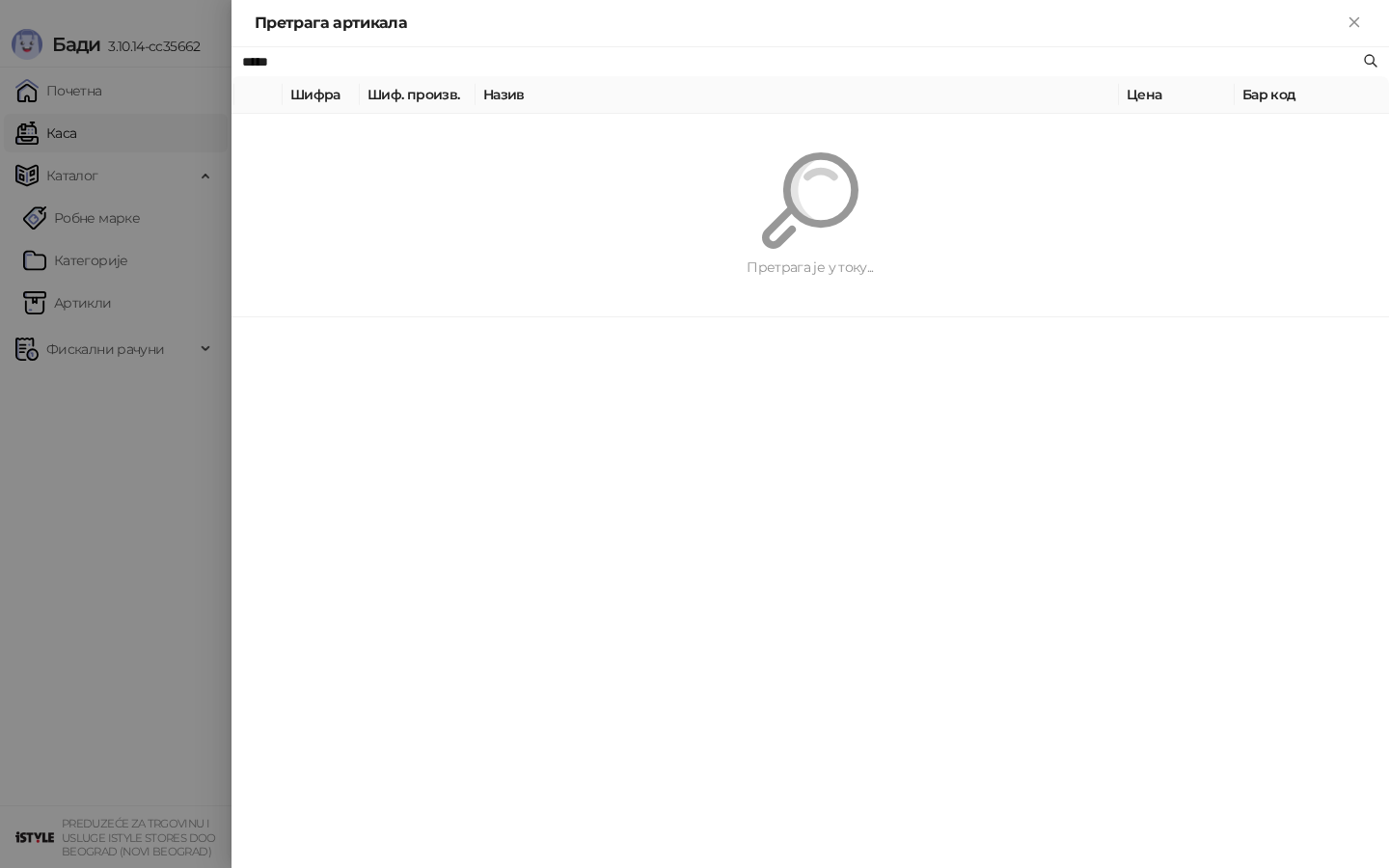 type on "*****" 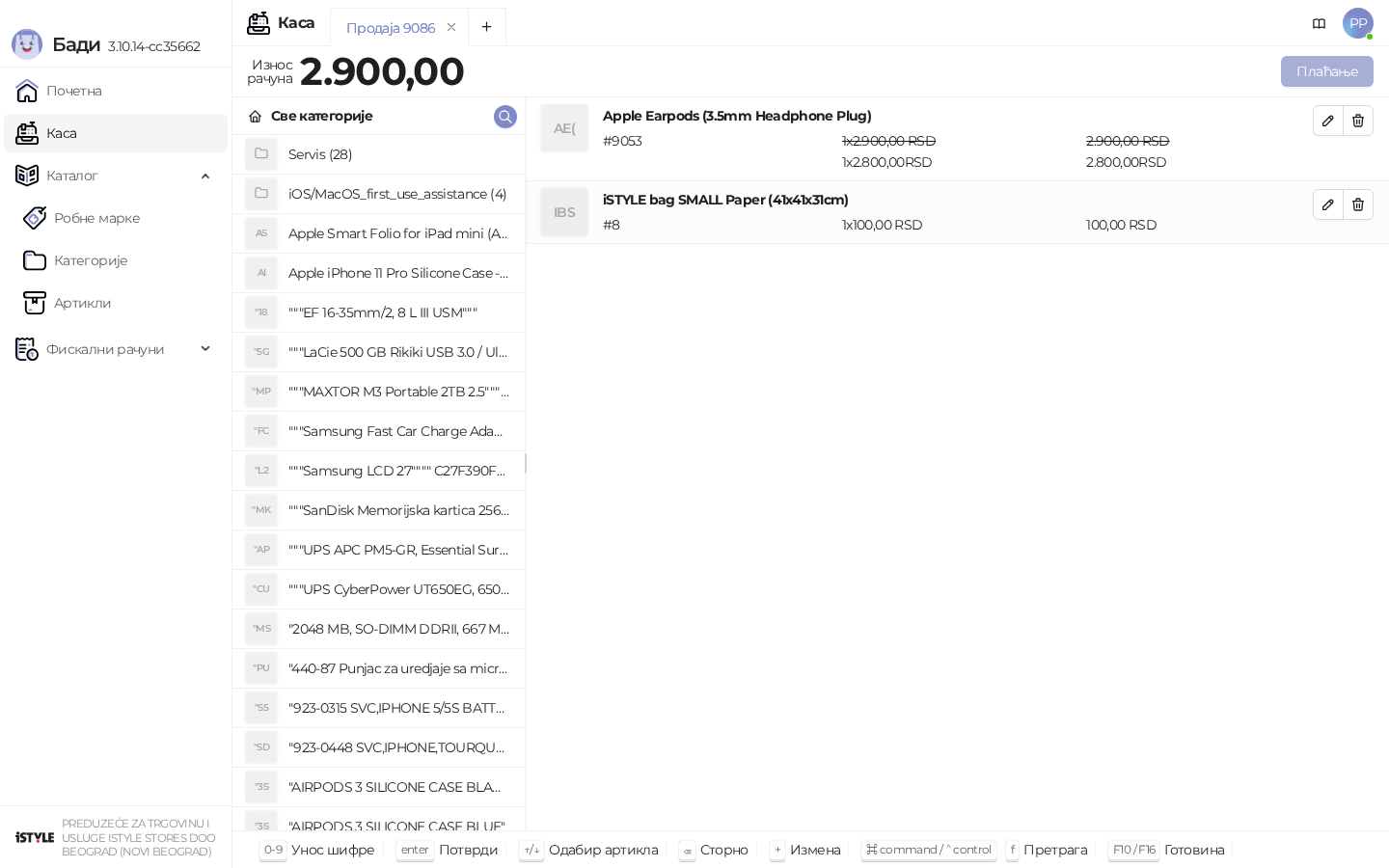 click on "Плаћање" at bounding box center (1327, 71) 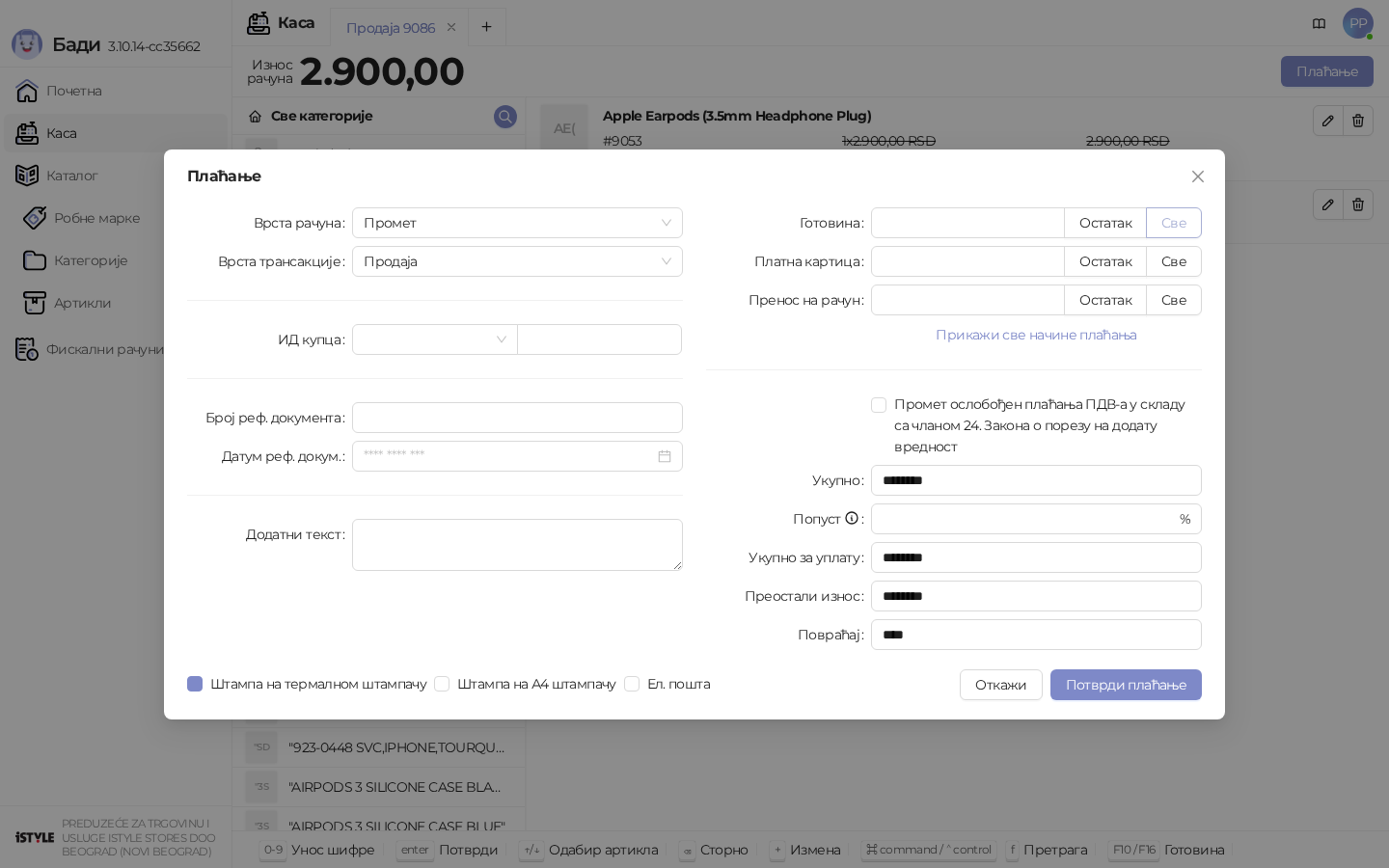 click on "Све" at bounding box center (1174, 223) 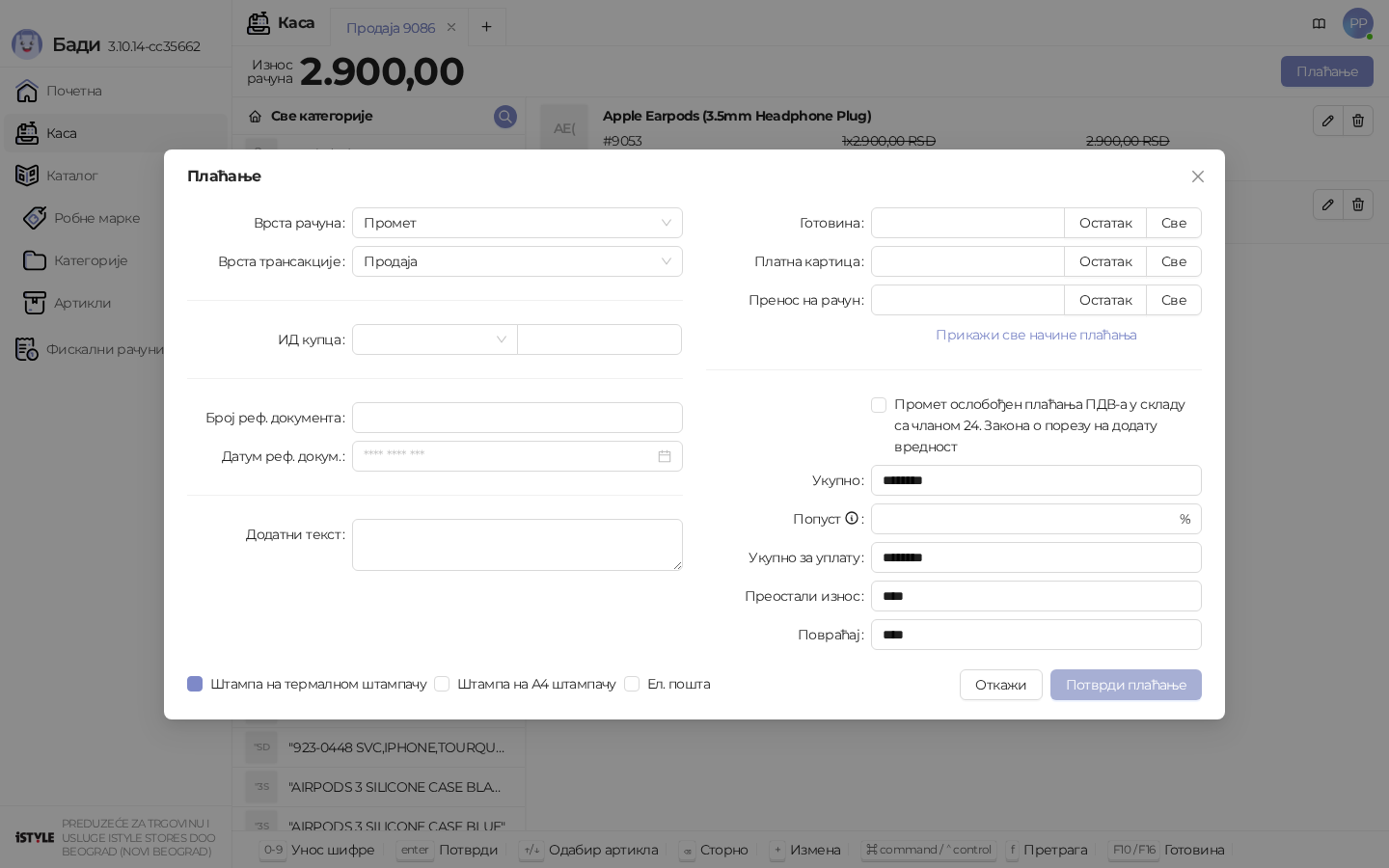 click on "Потврди плаћање" at bounding box center (1126, 685) 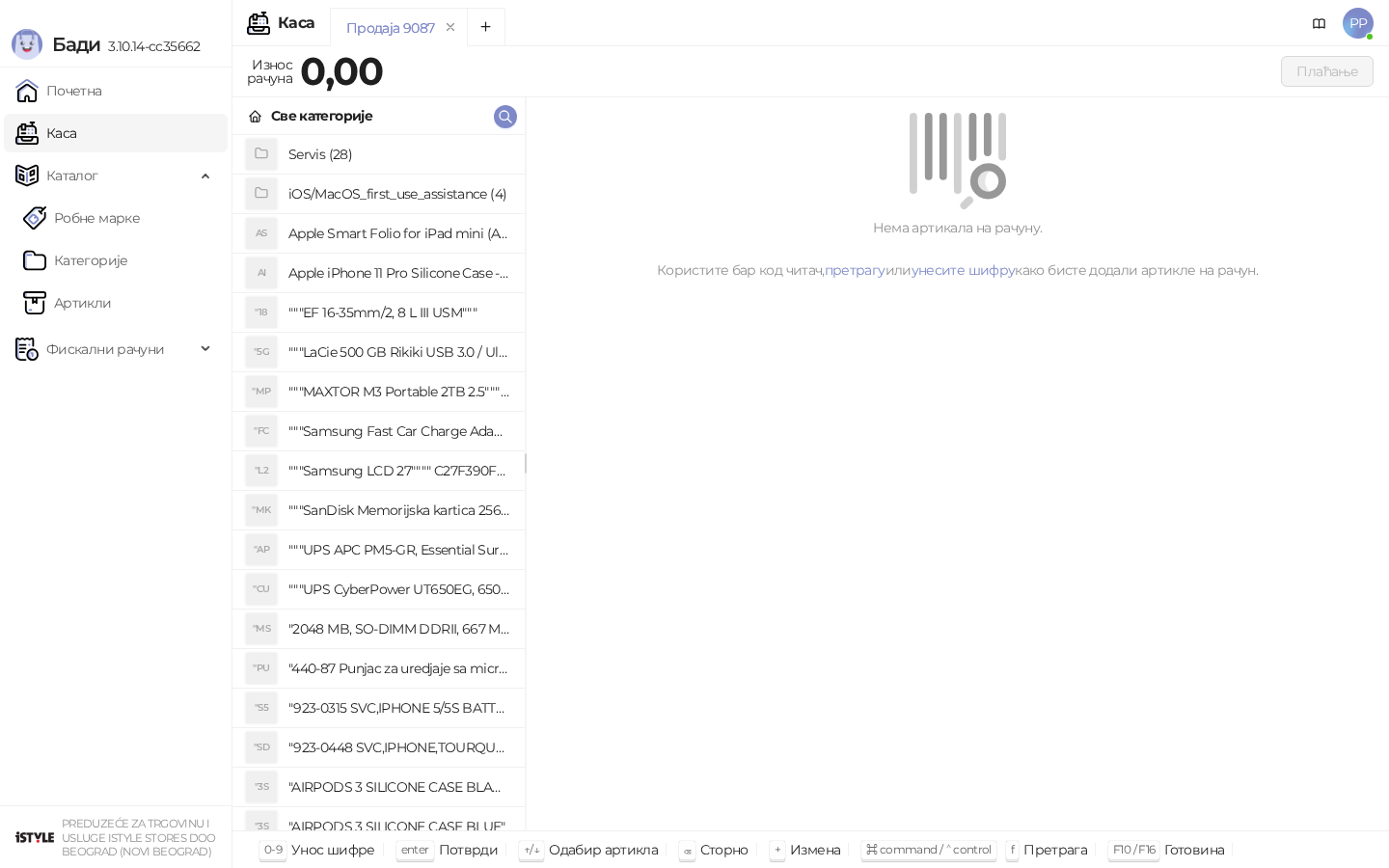 click on "Све категорије" at bounding box center (378, 116) 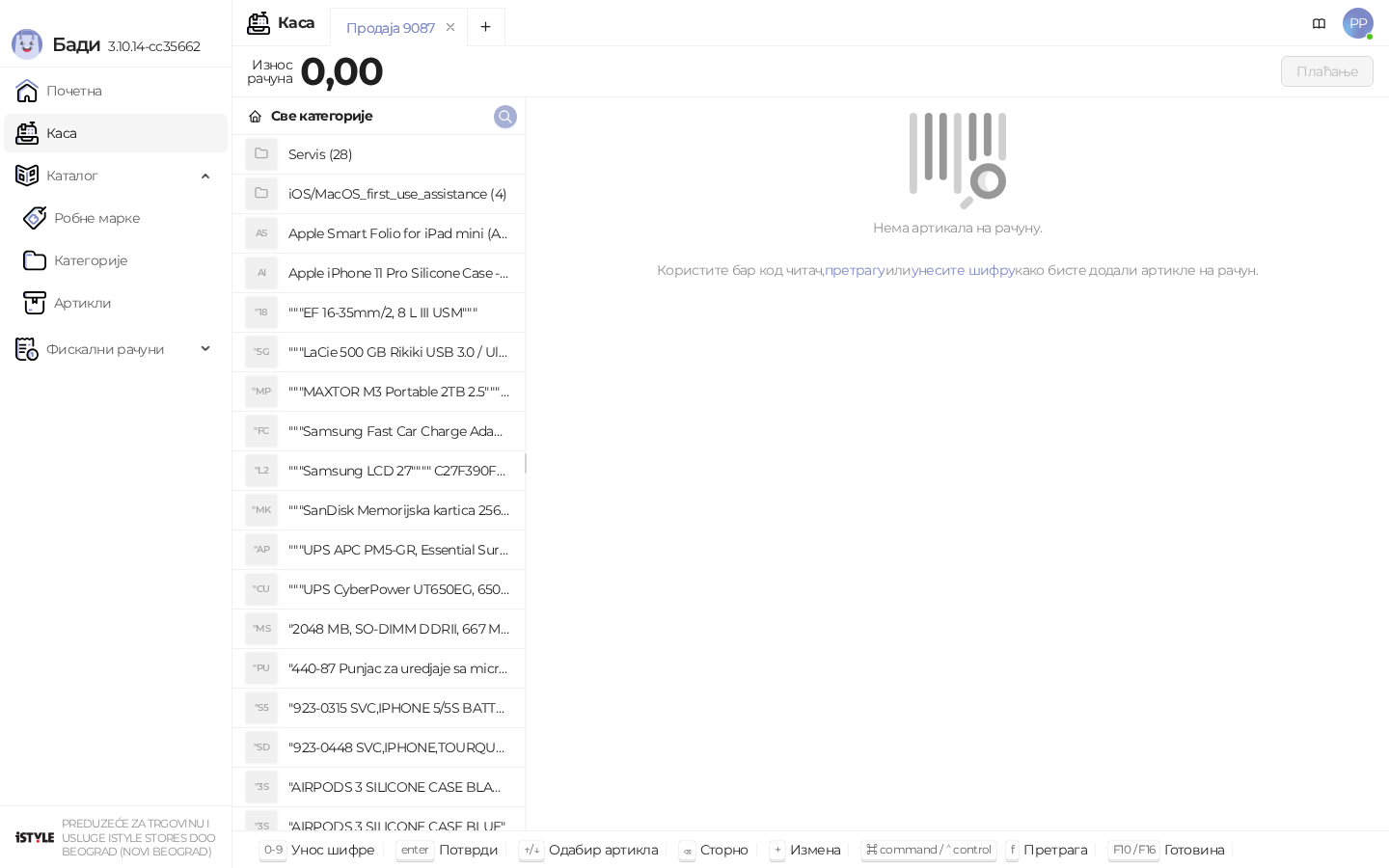 click 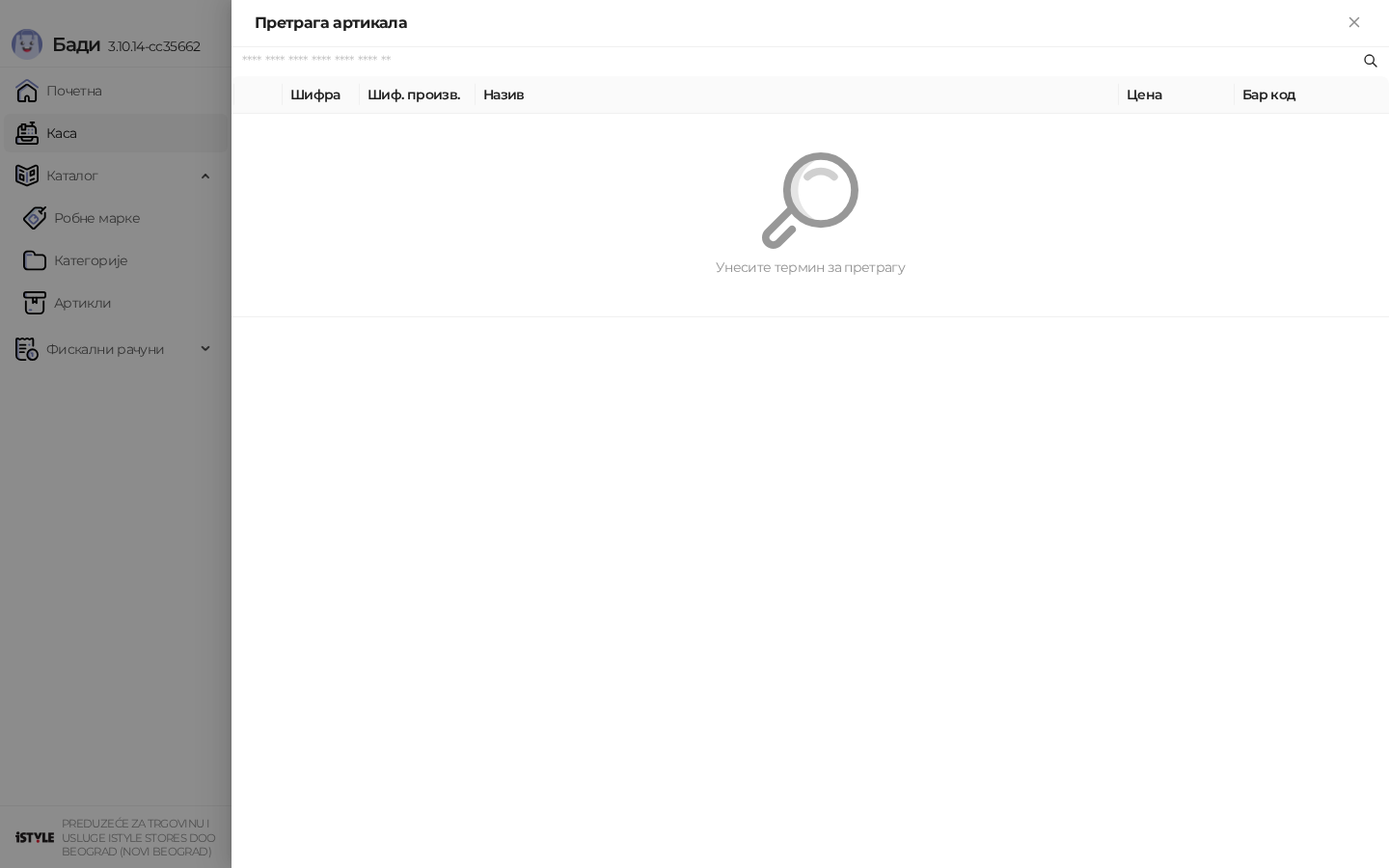 paste on "*********" 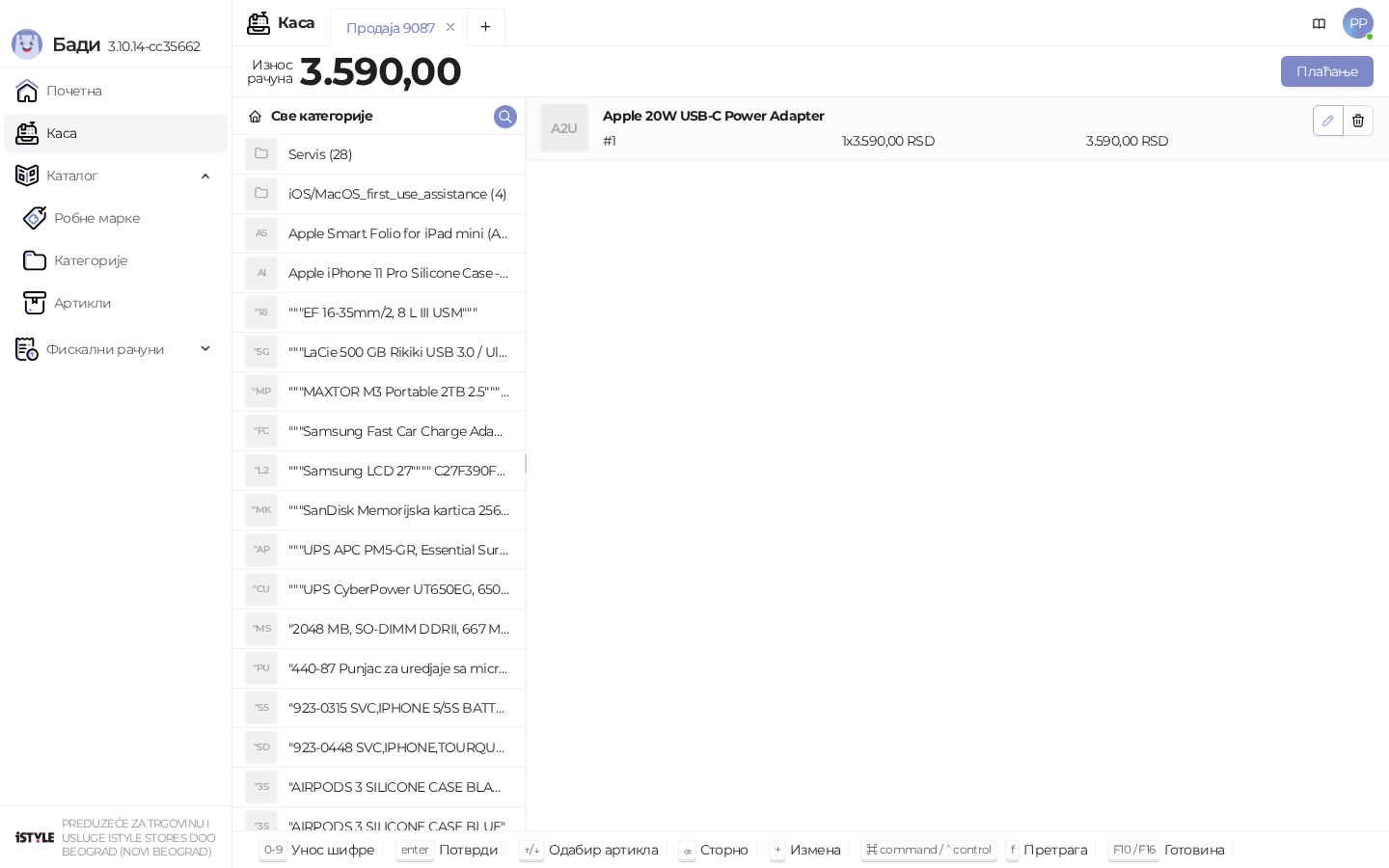 click at bounding box center [1328, 120] 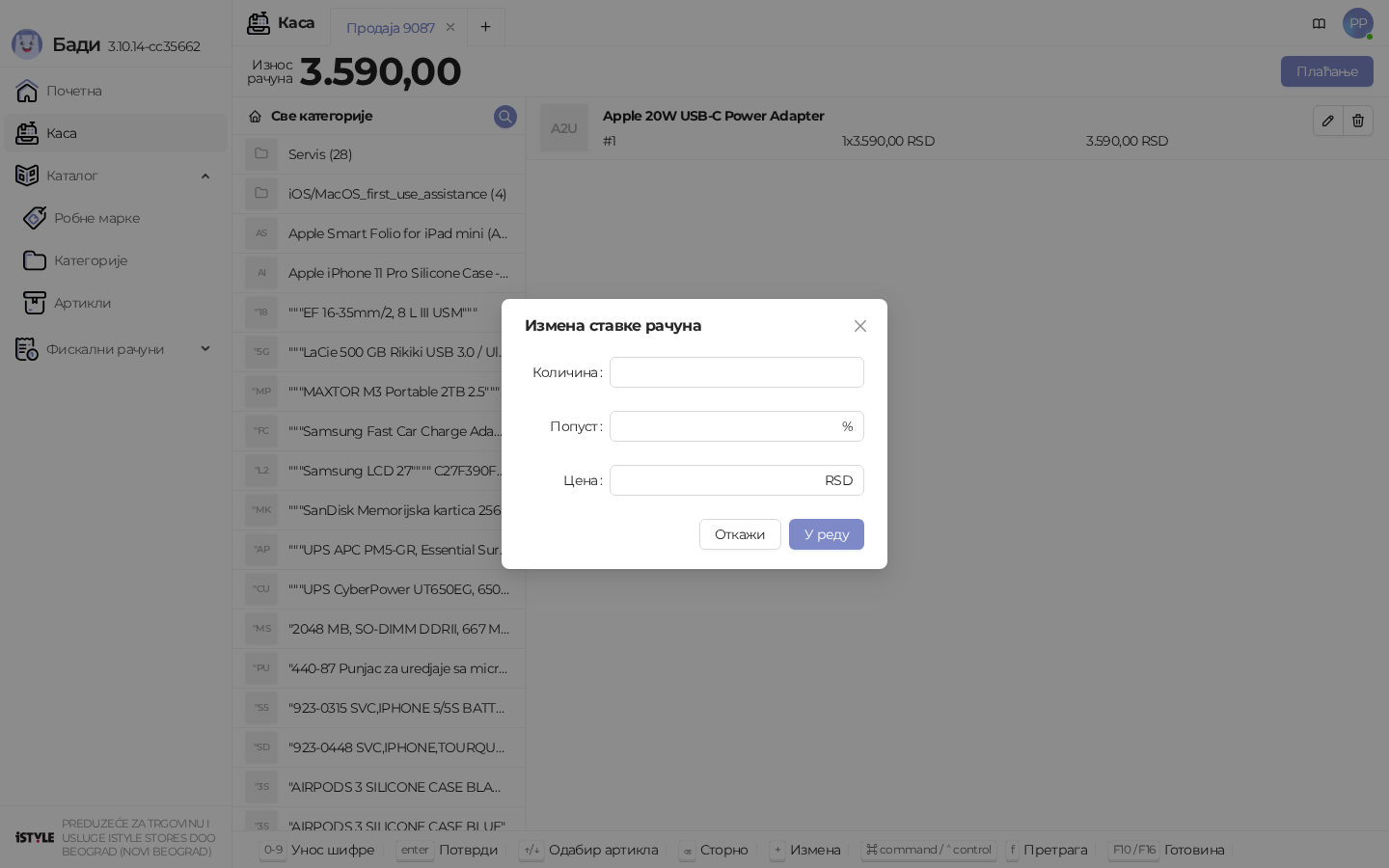 click on "Откажи" at bounding box center [740, 534] 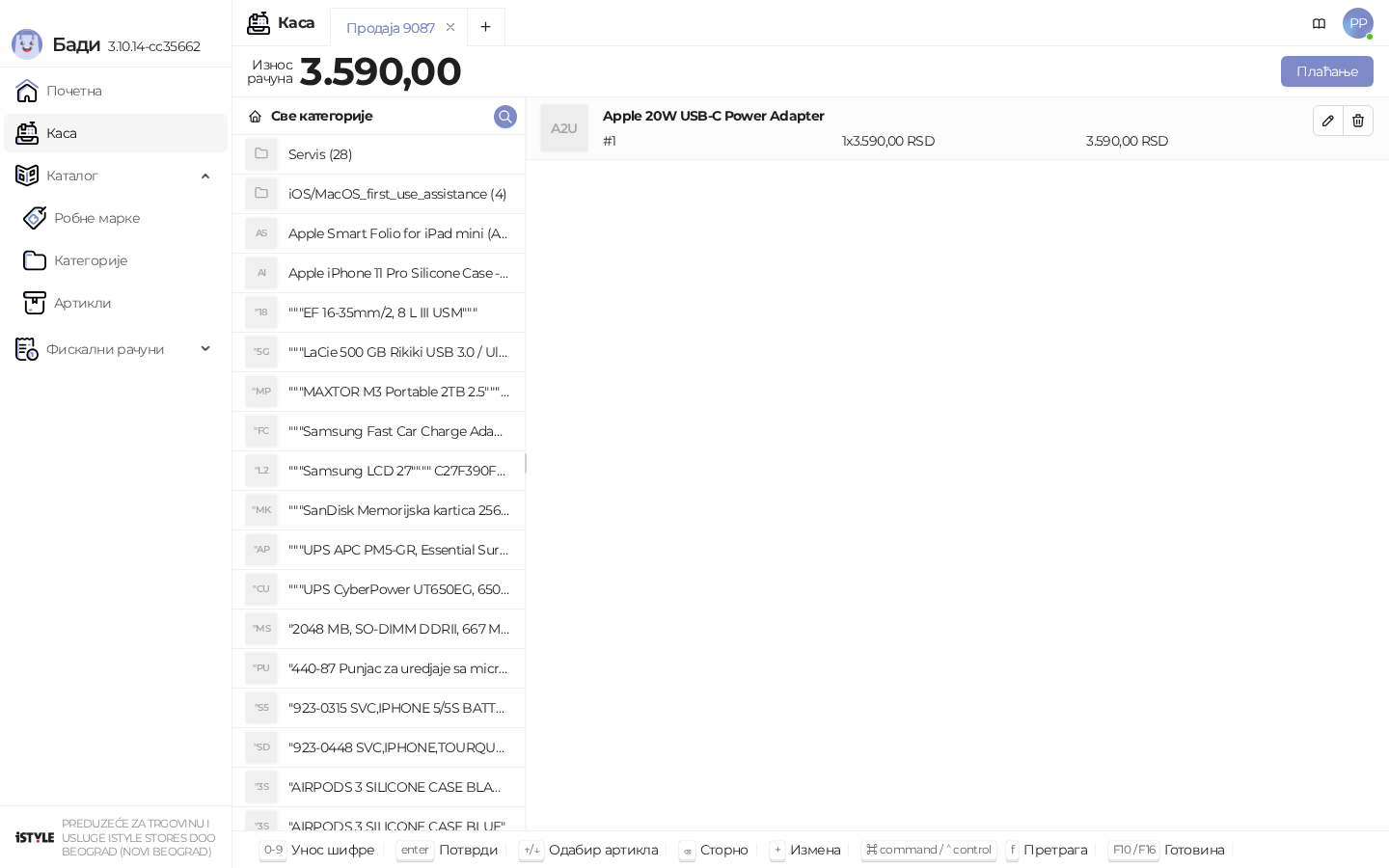 click on "A2U Apple 20W USB-C Power Adapter    # 1 1  x  3.590,00 RSD 3.590,00 RSD" at bounding box center [957, 128] 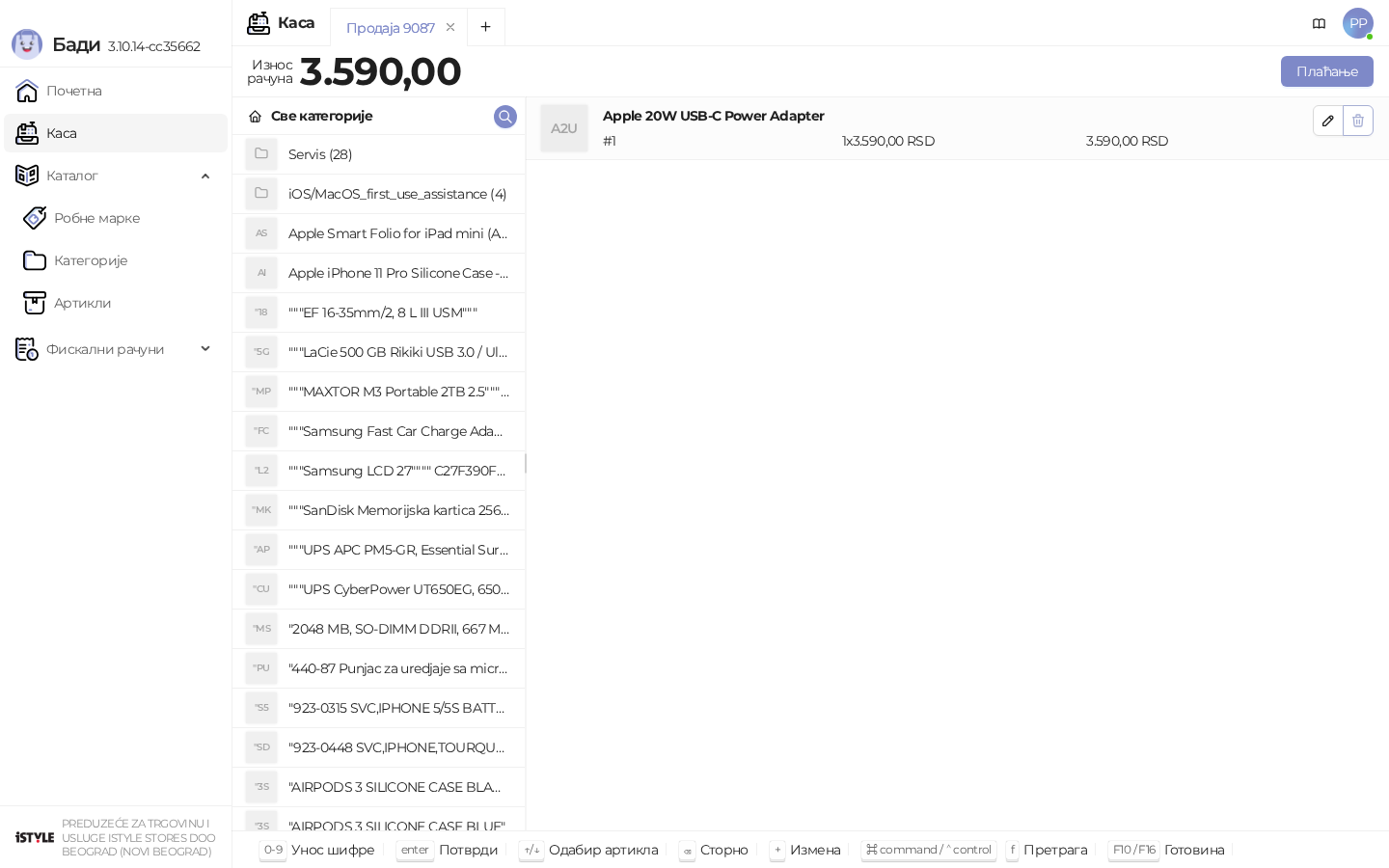 click at bounding box center (1358, 121) 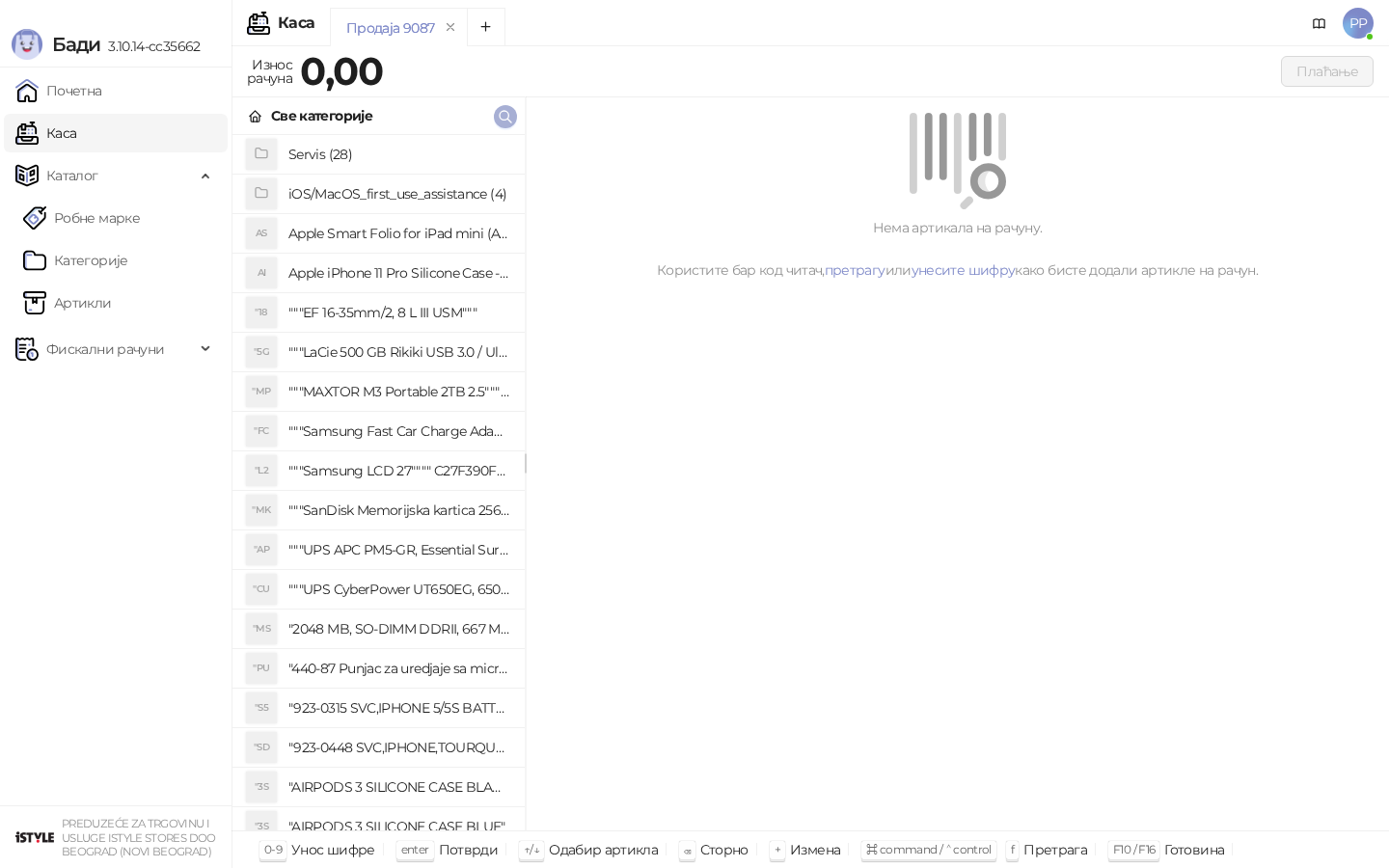 click 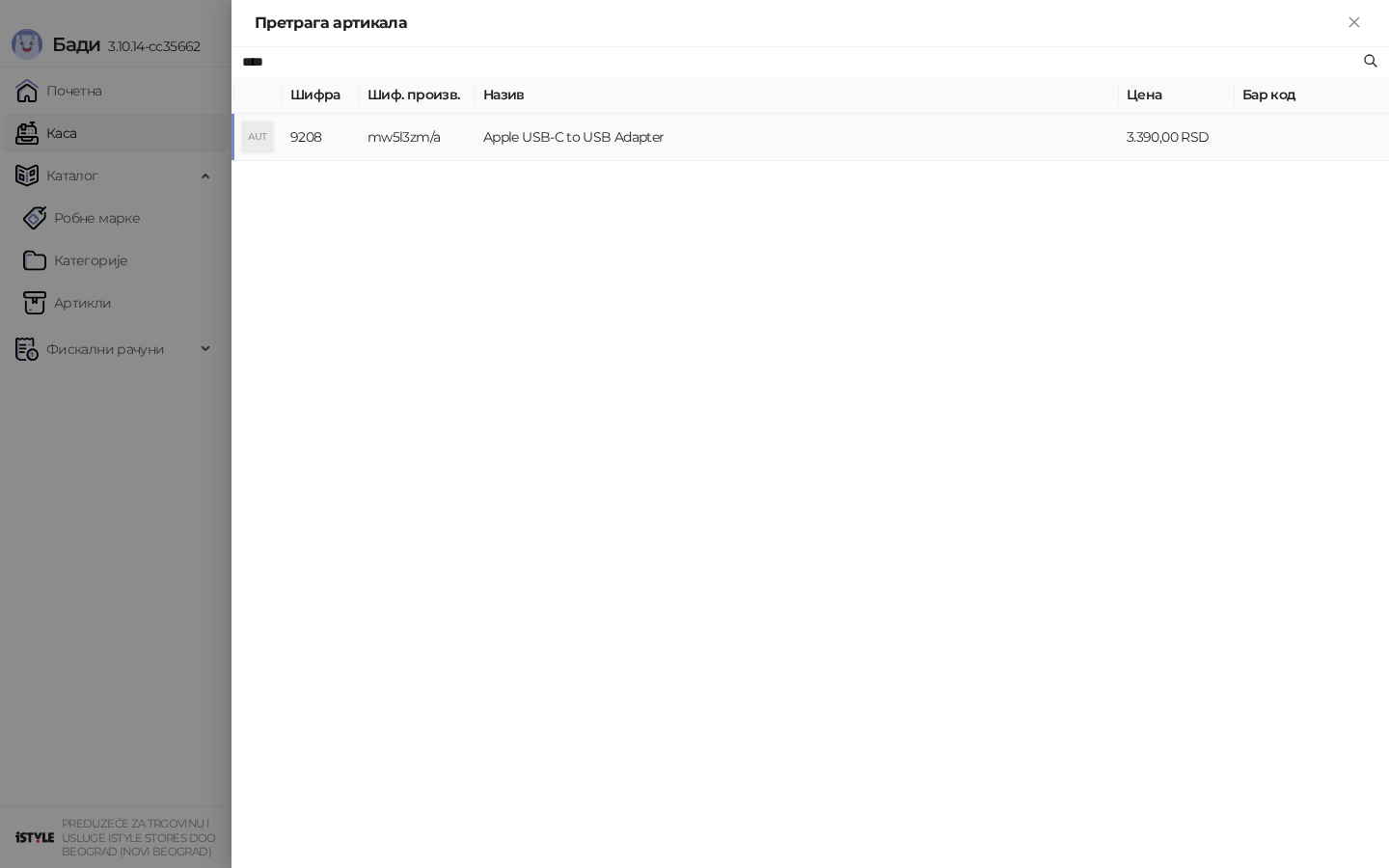 type on "****" 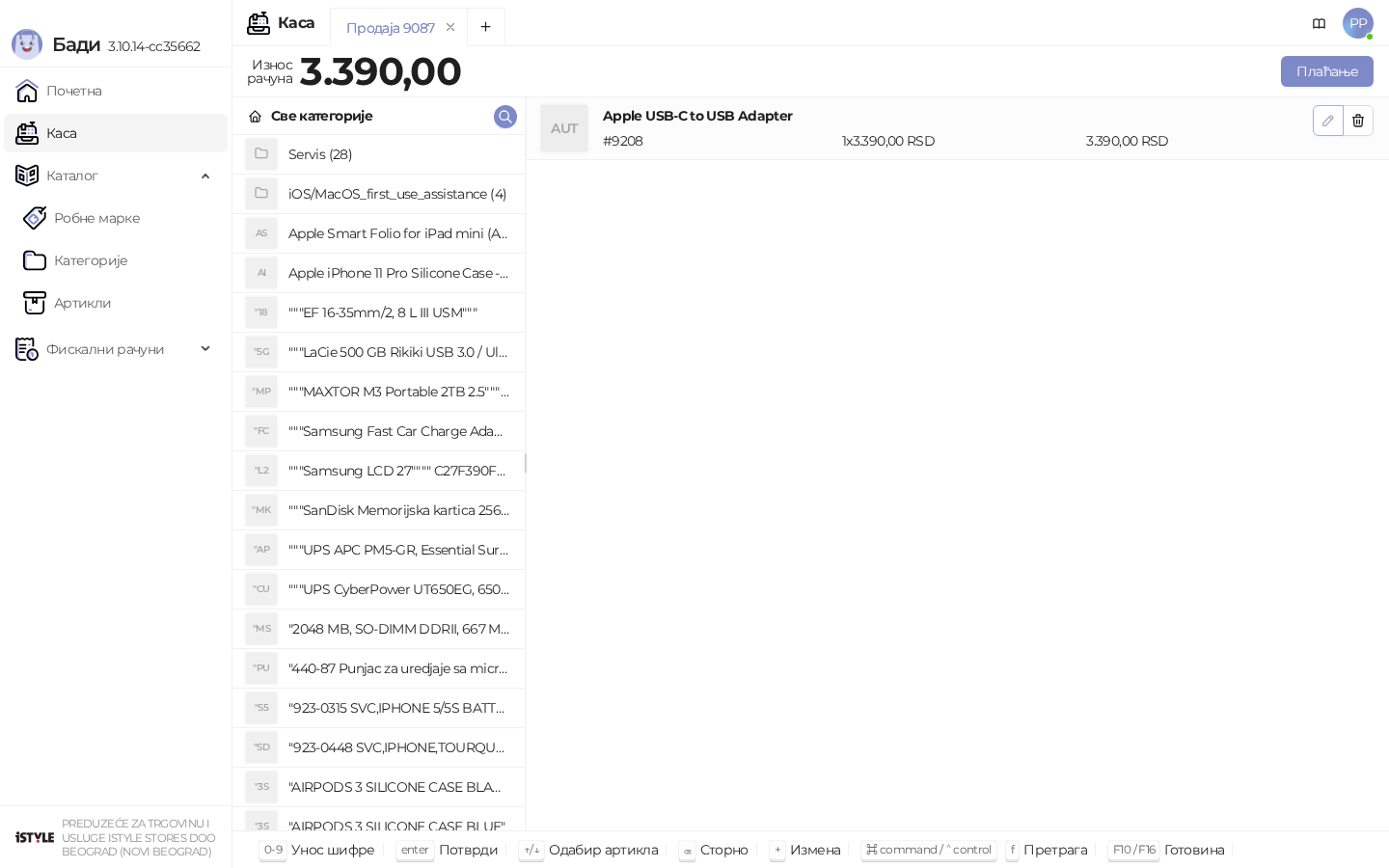 click 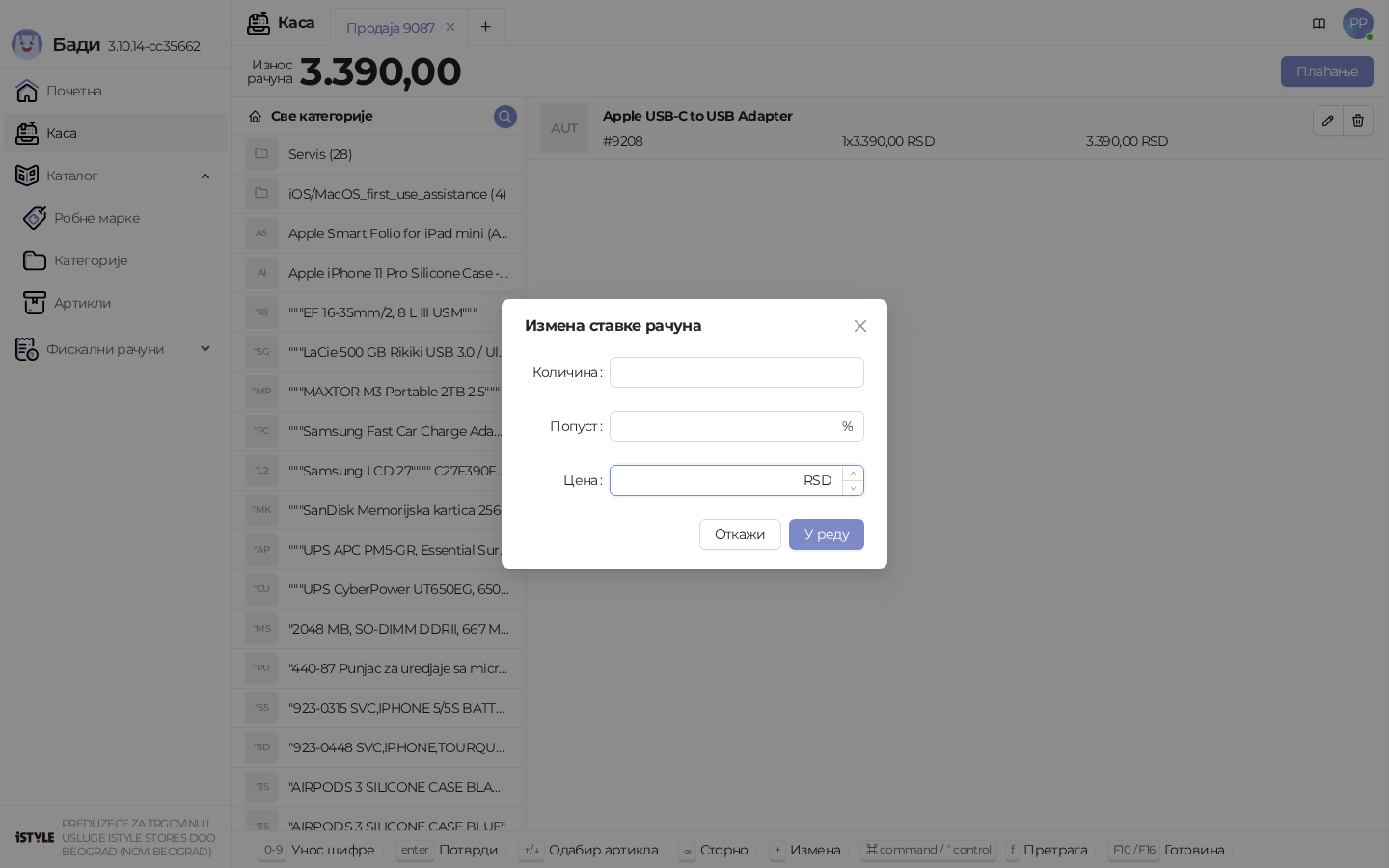 click on "****" at bounding box center [710, 480] 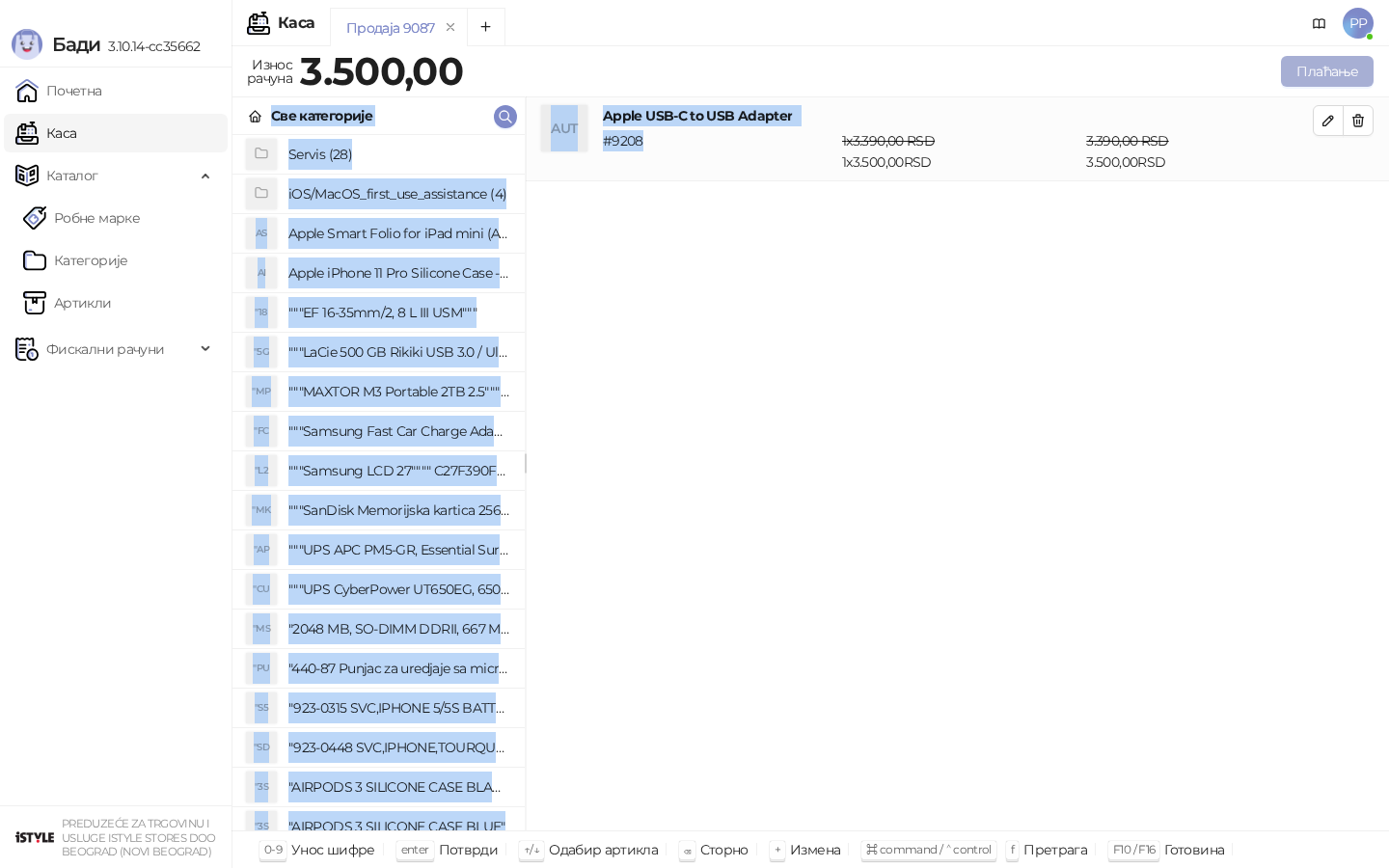drag, startPoint x: 1021, startPoint y: 186, endPoint x: 1355, endPoint y: 55, distance: 358.77152 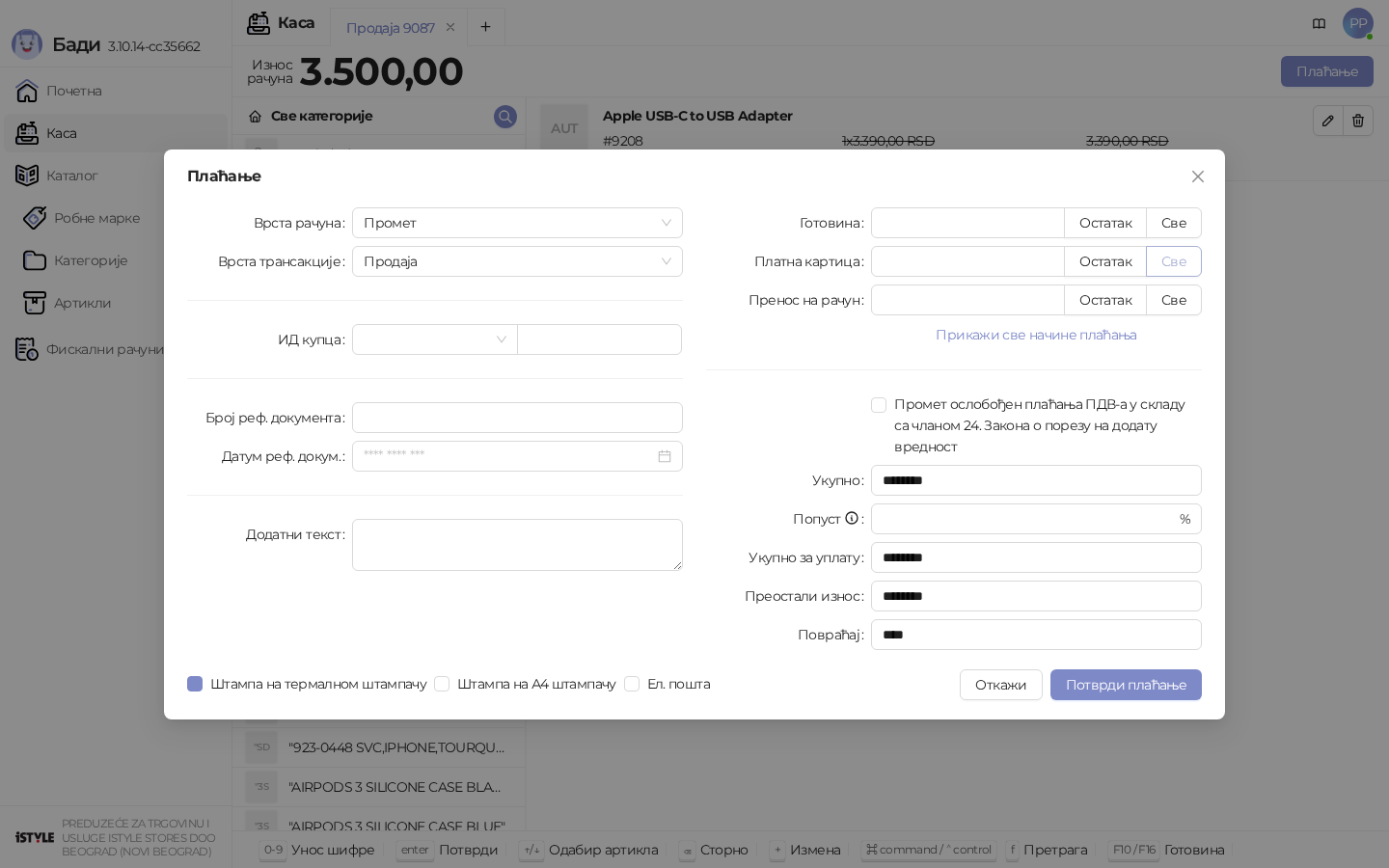 click on "Све" at bounding box center [1174, 261] 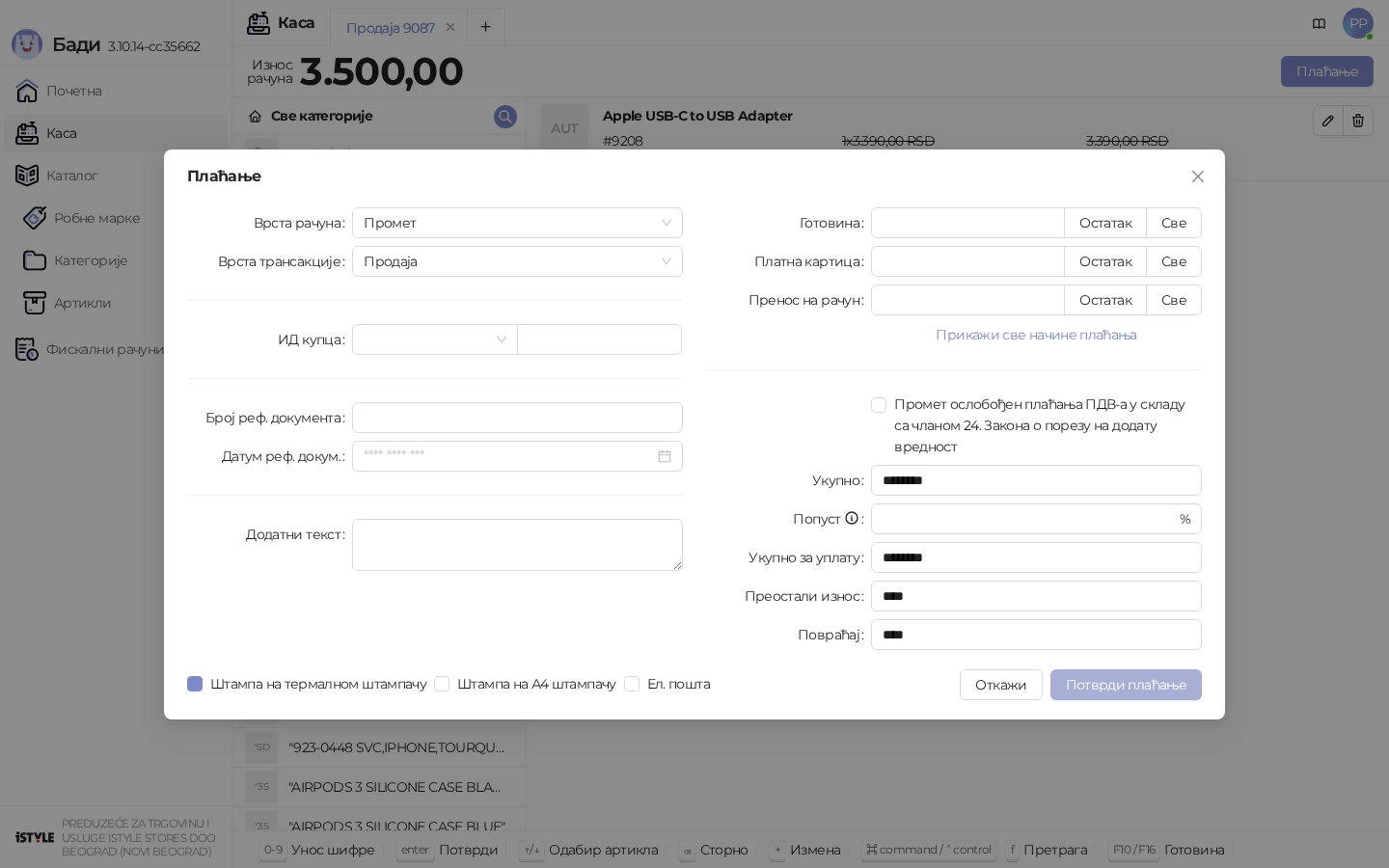 click on "Потврди плаћање" at bounding box center [1126, 685] 